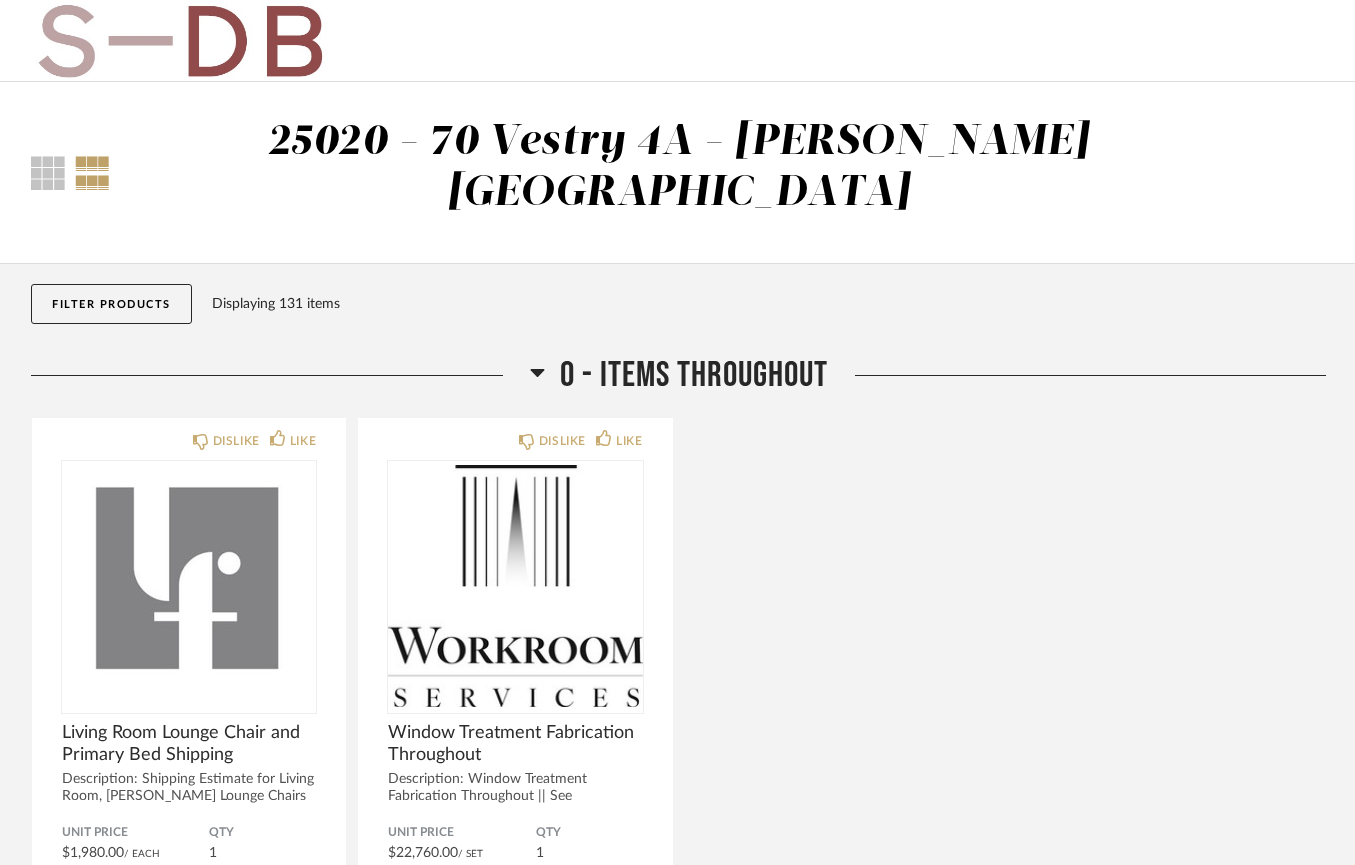 scroll, scrollTop: 1123, scrollLeft: 0, axis: vertical 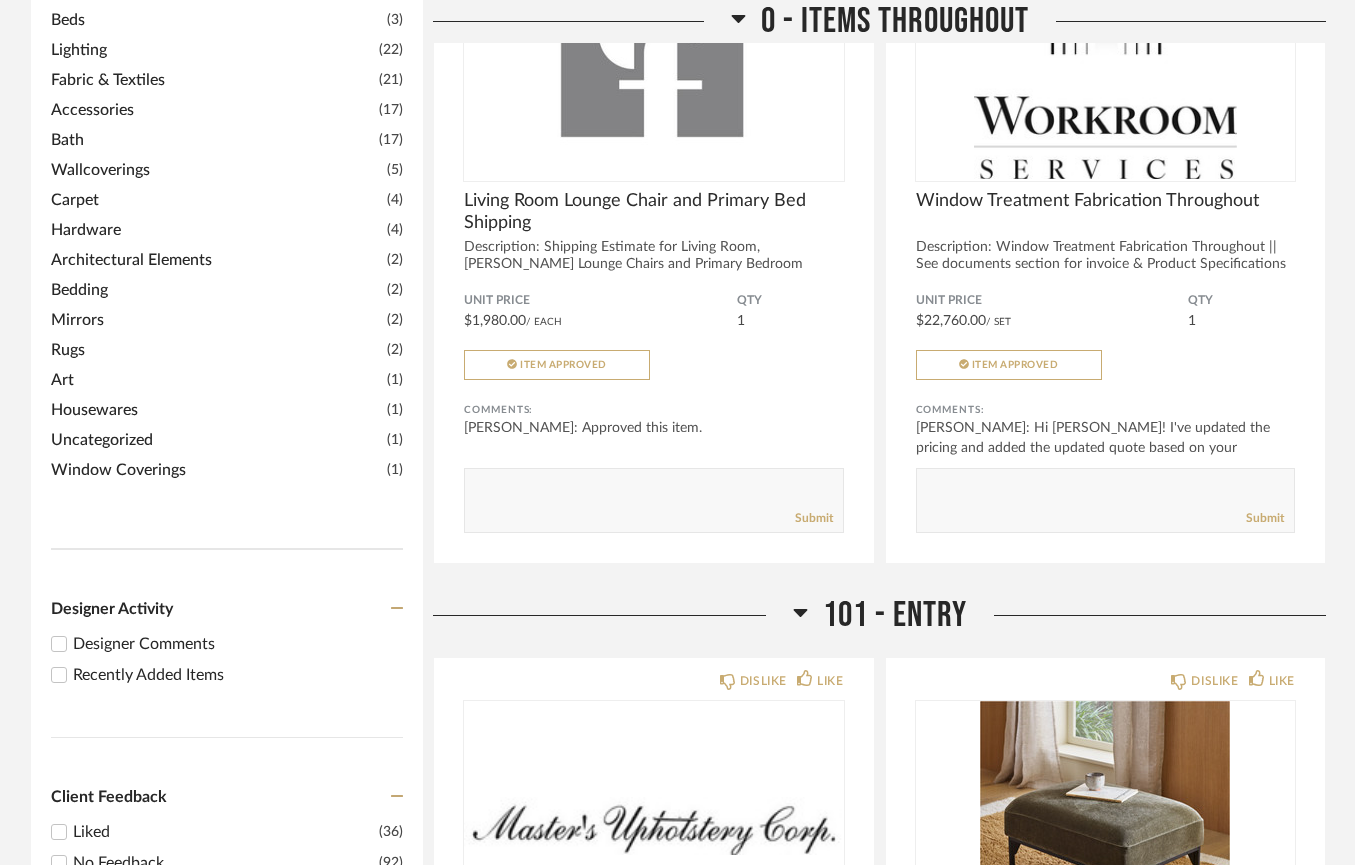 click at bounding box center [60, 675] 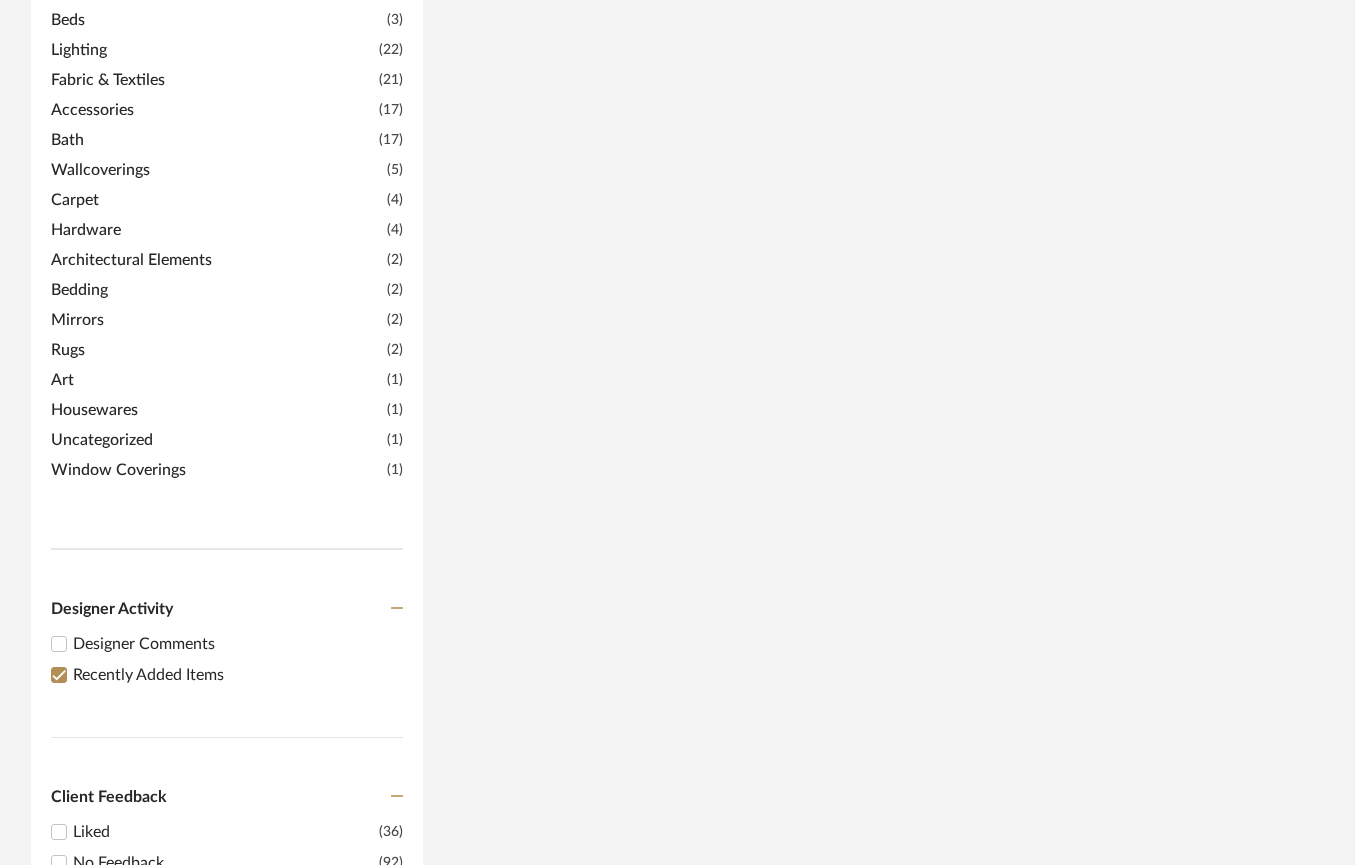 scroll, scrollTop: 0, scrollLeft: 0, axis: both 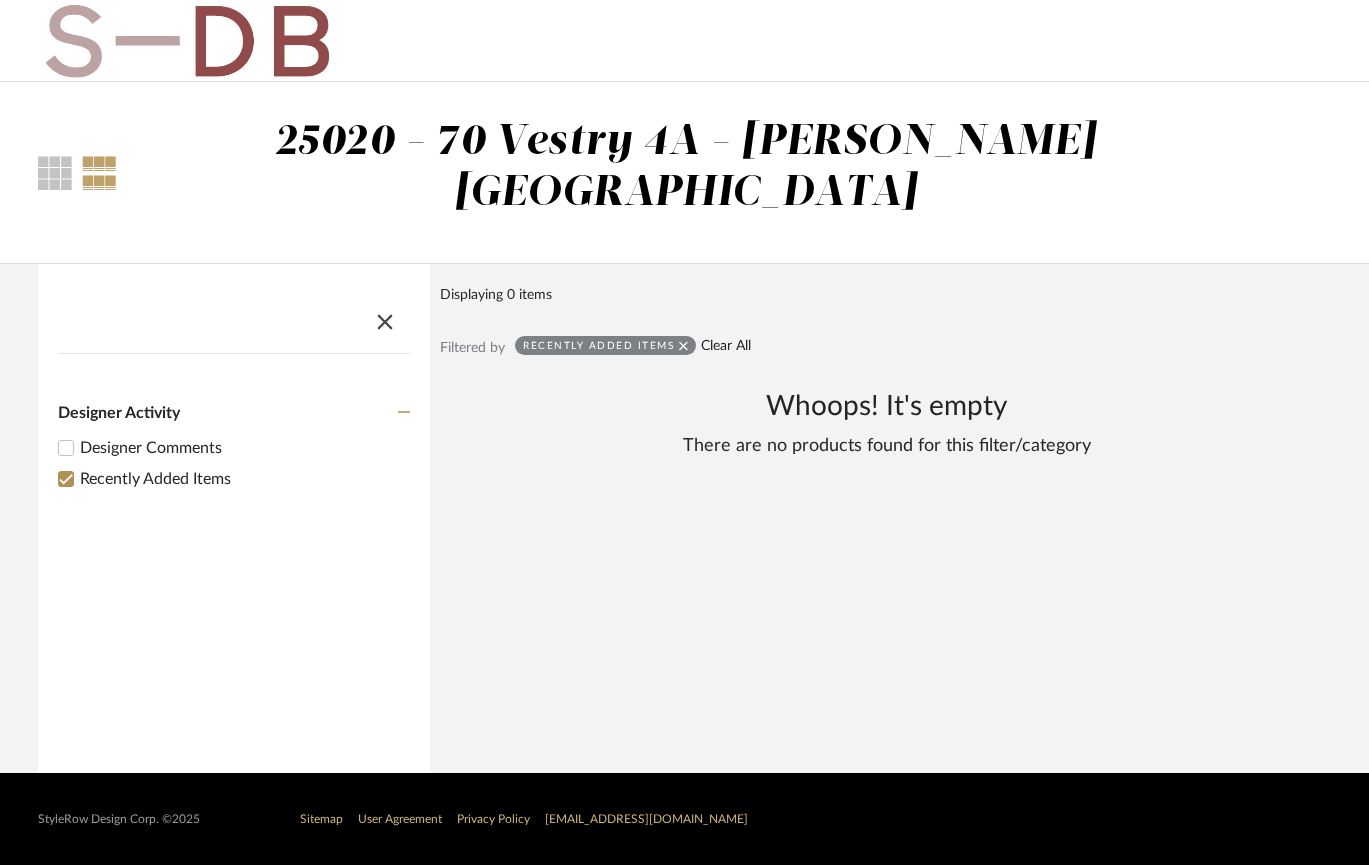 click on "Clear All" 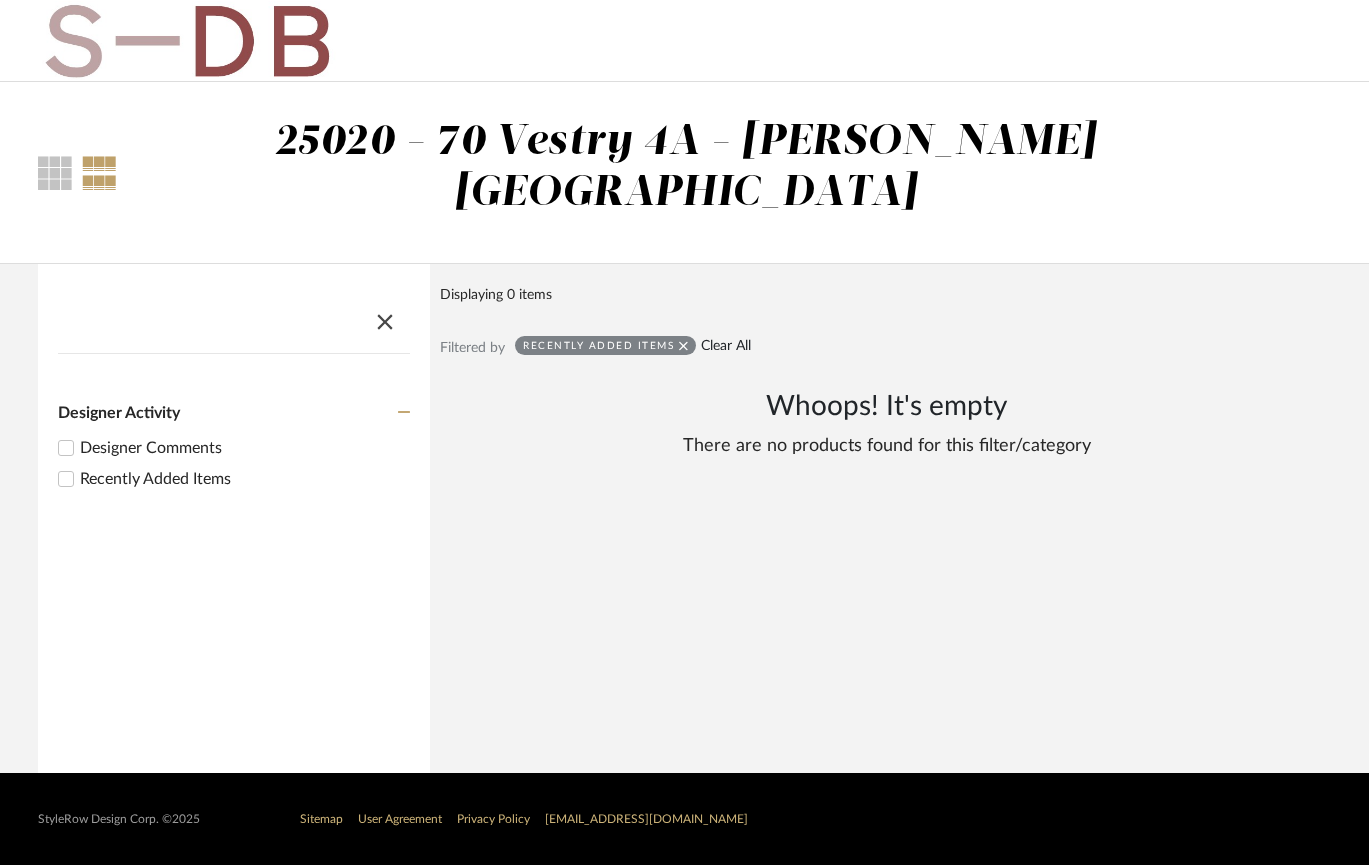 checkbox on "false" 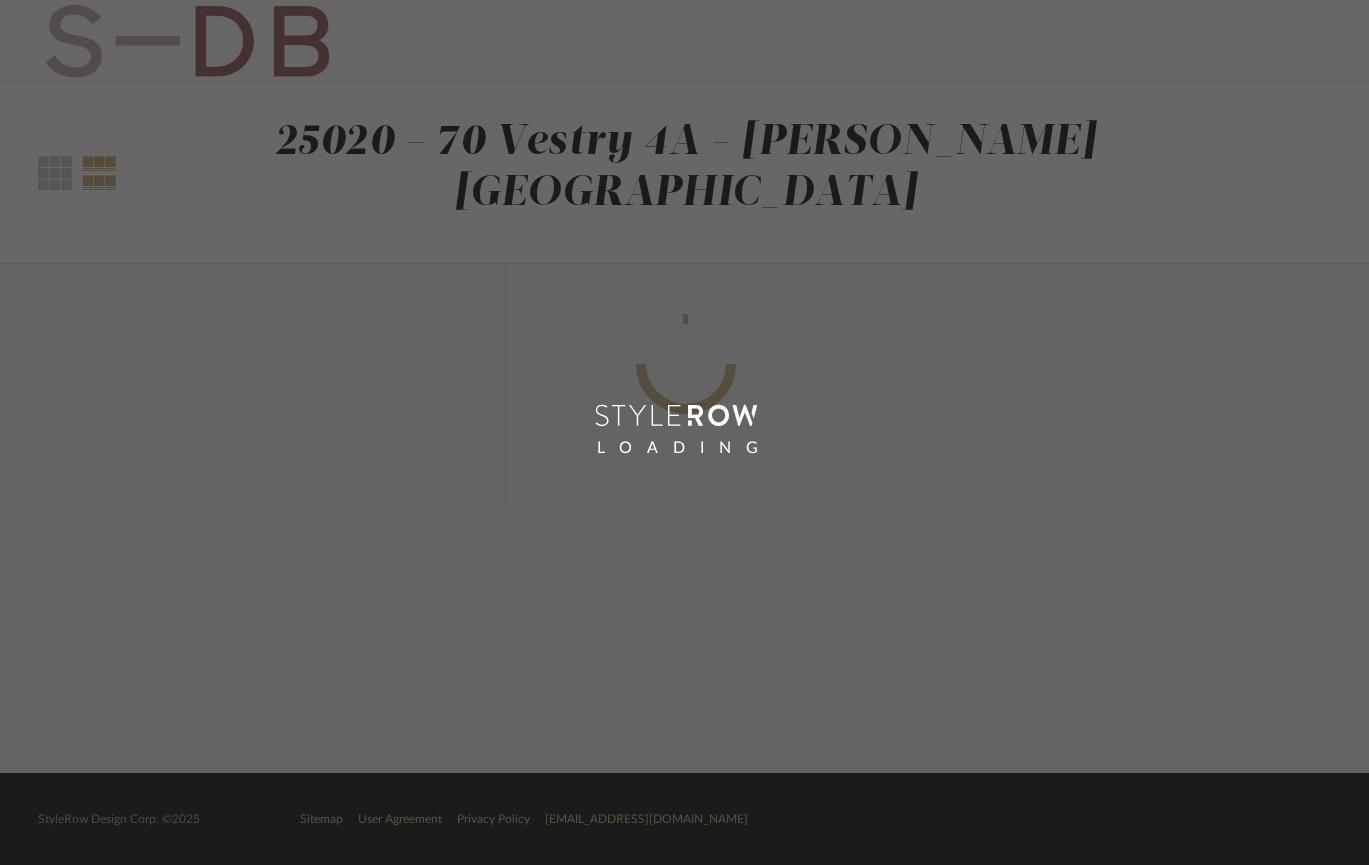 scroll, scrollTop: 0, scrollLeft: 0, axis: both 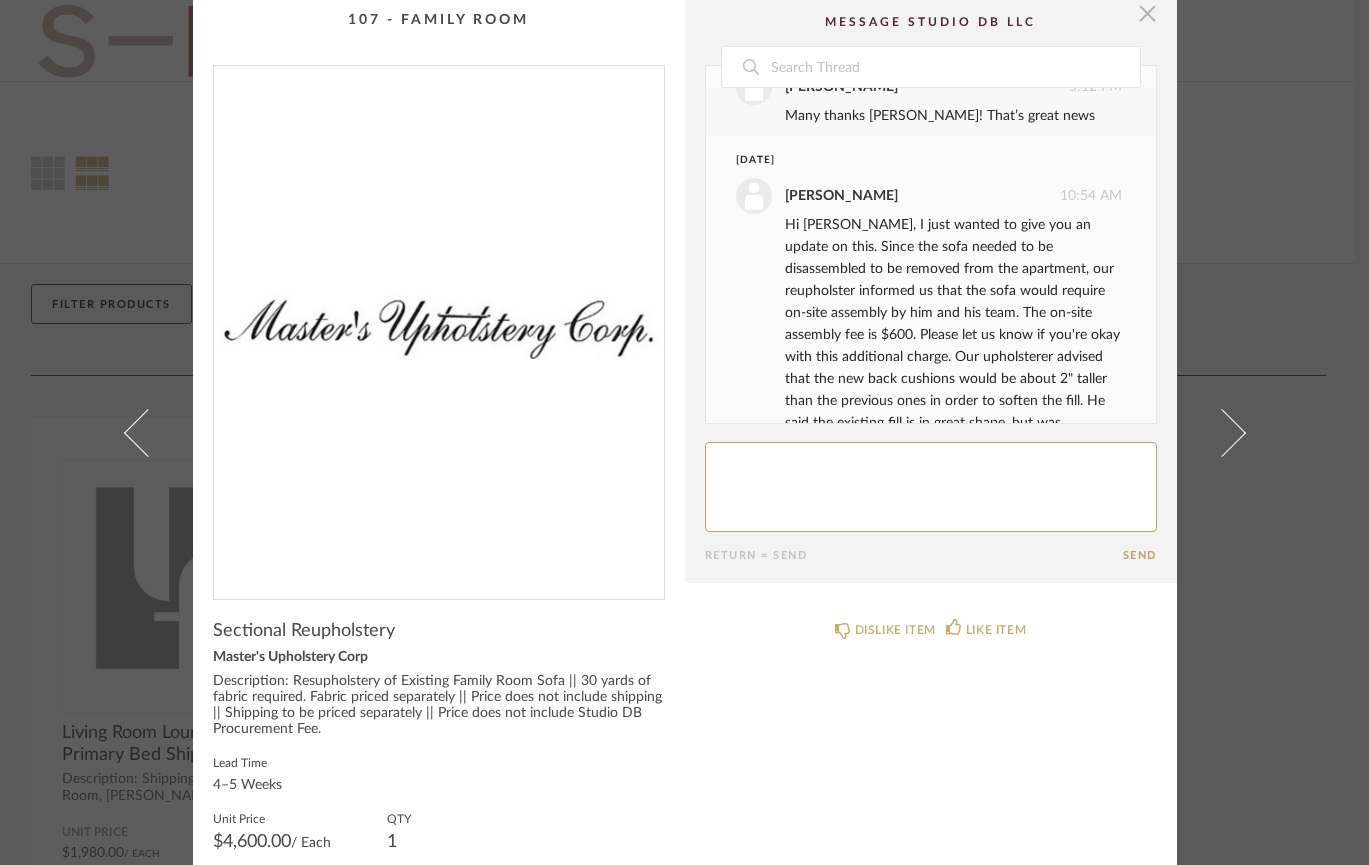 click at bounding box center [1148, 13] 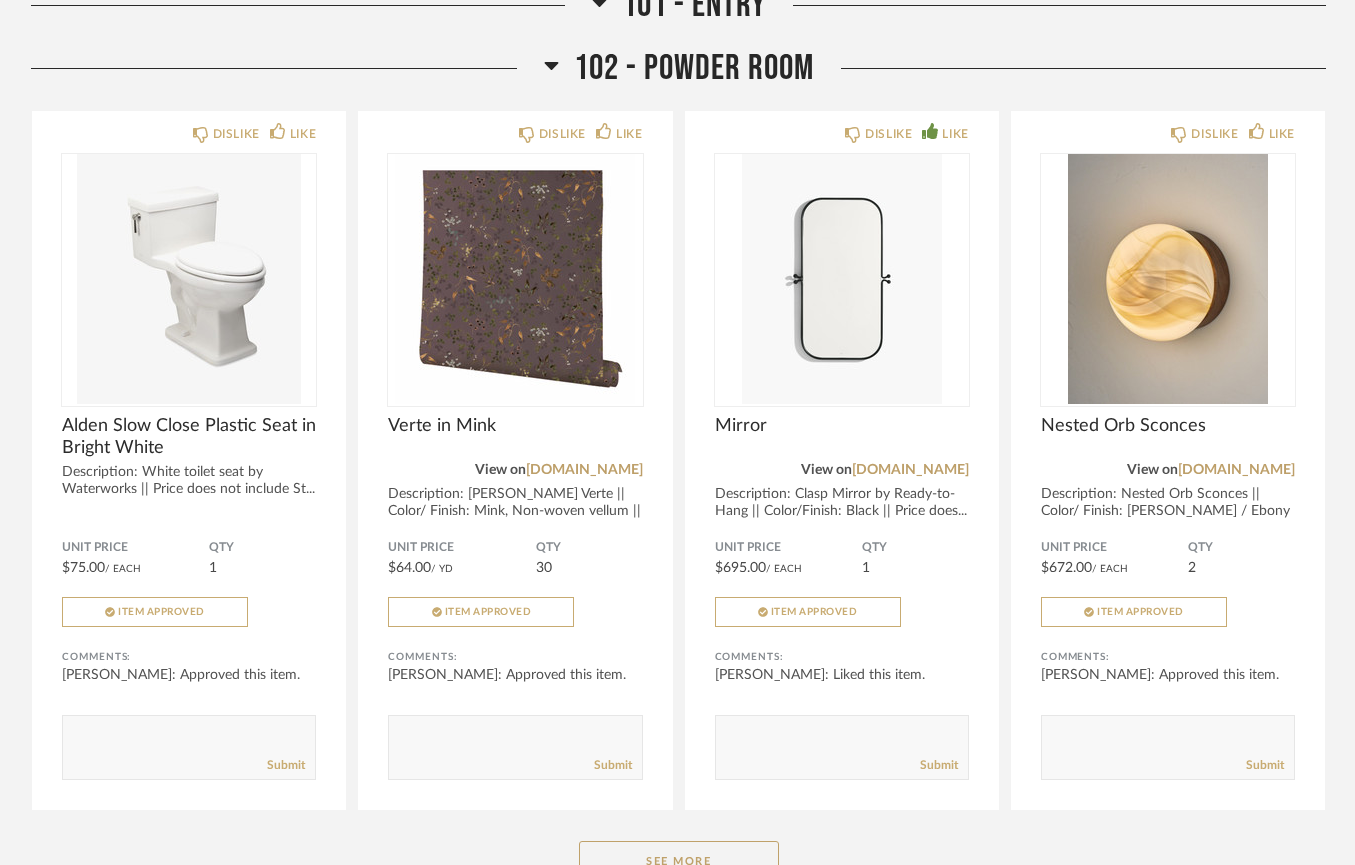 scroll, scrollTop: 2105, scrollLeft: 0, axis: vertical 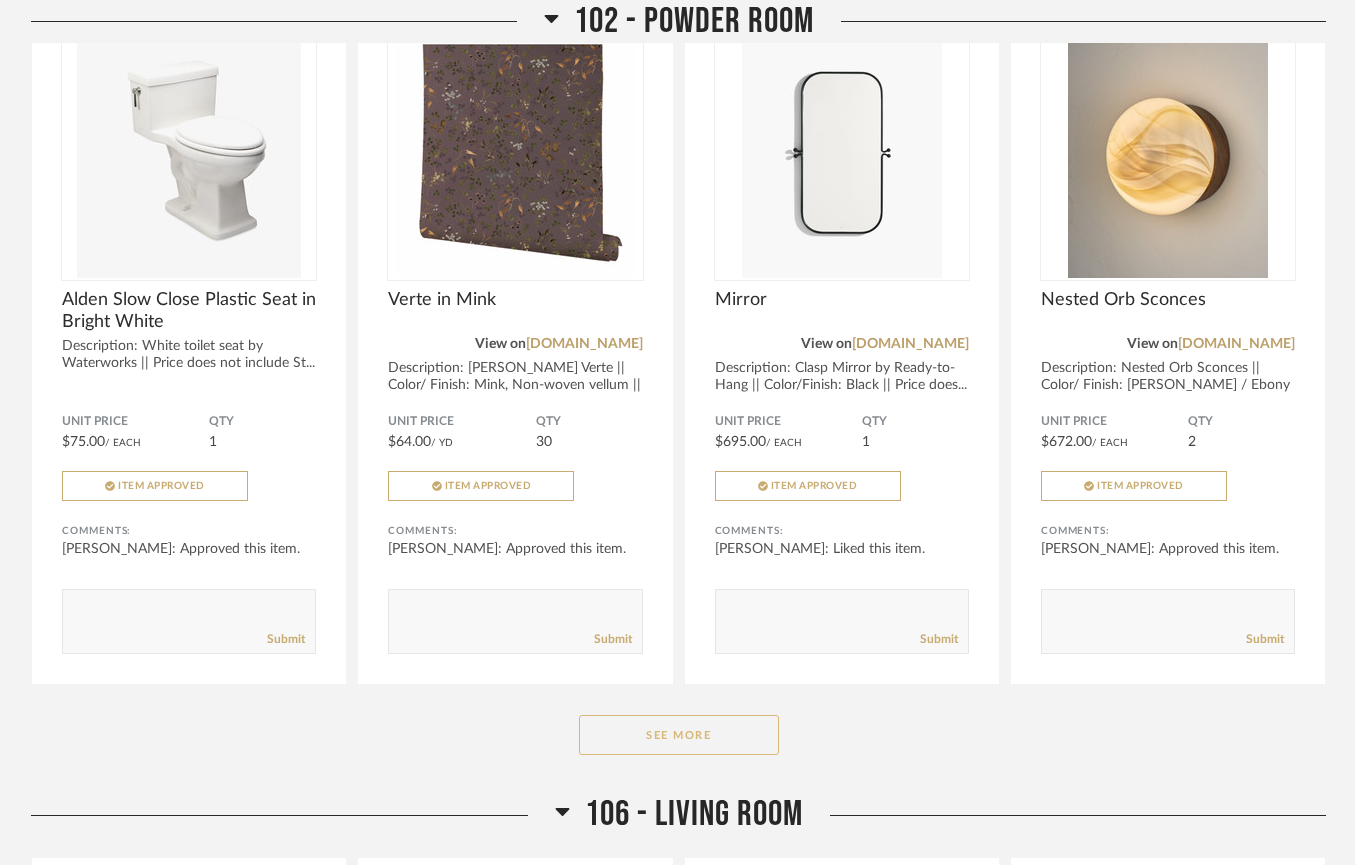 click on "See More" 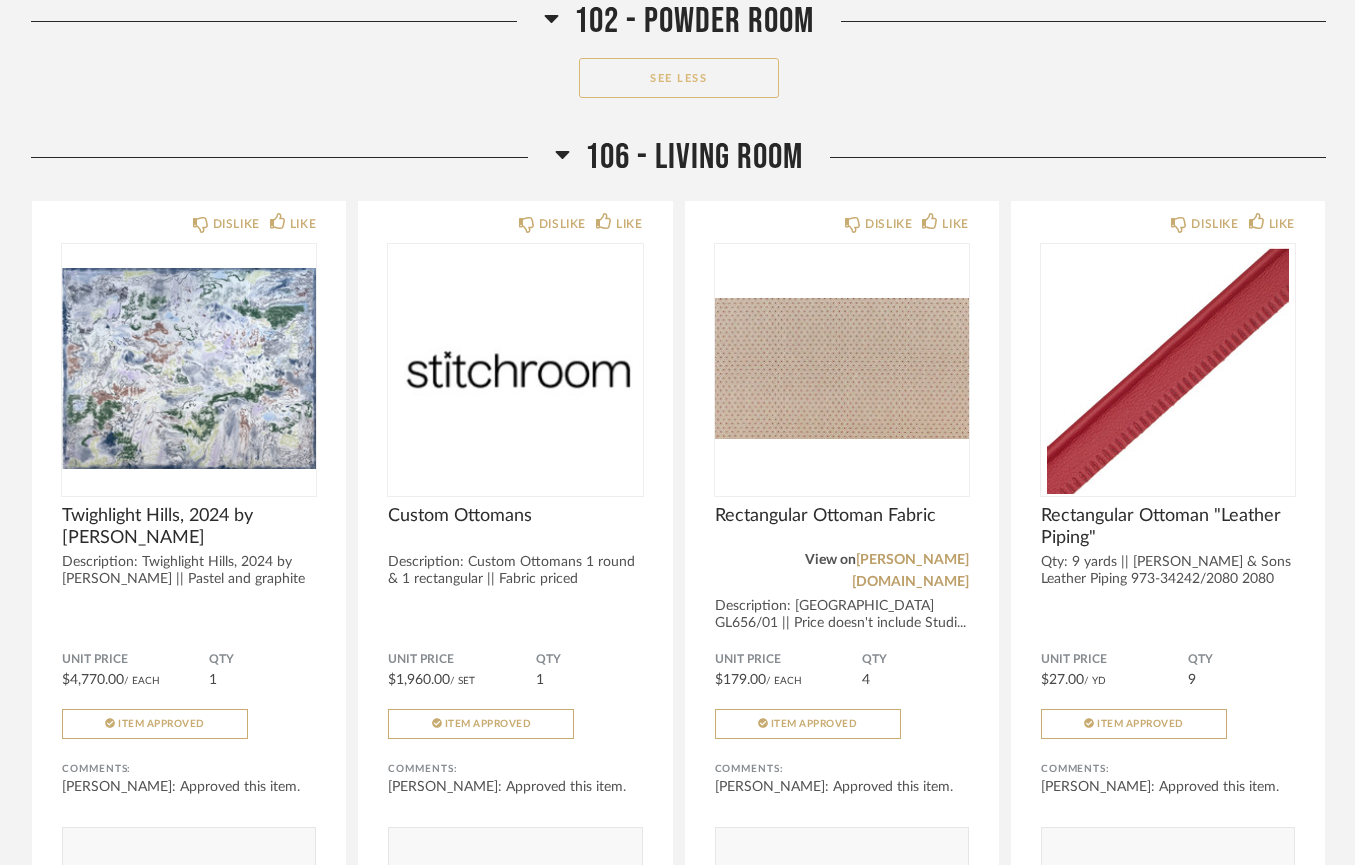 scroll, scrollTop: 3714, scrollLeft: 0, axis: vertical 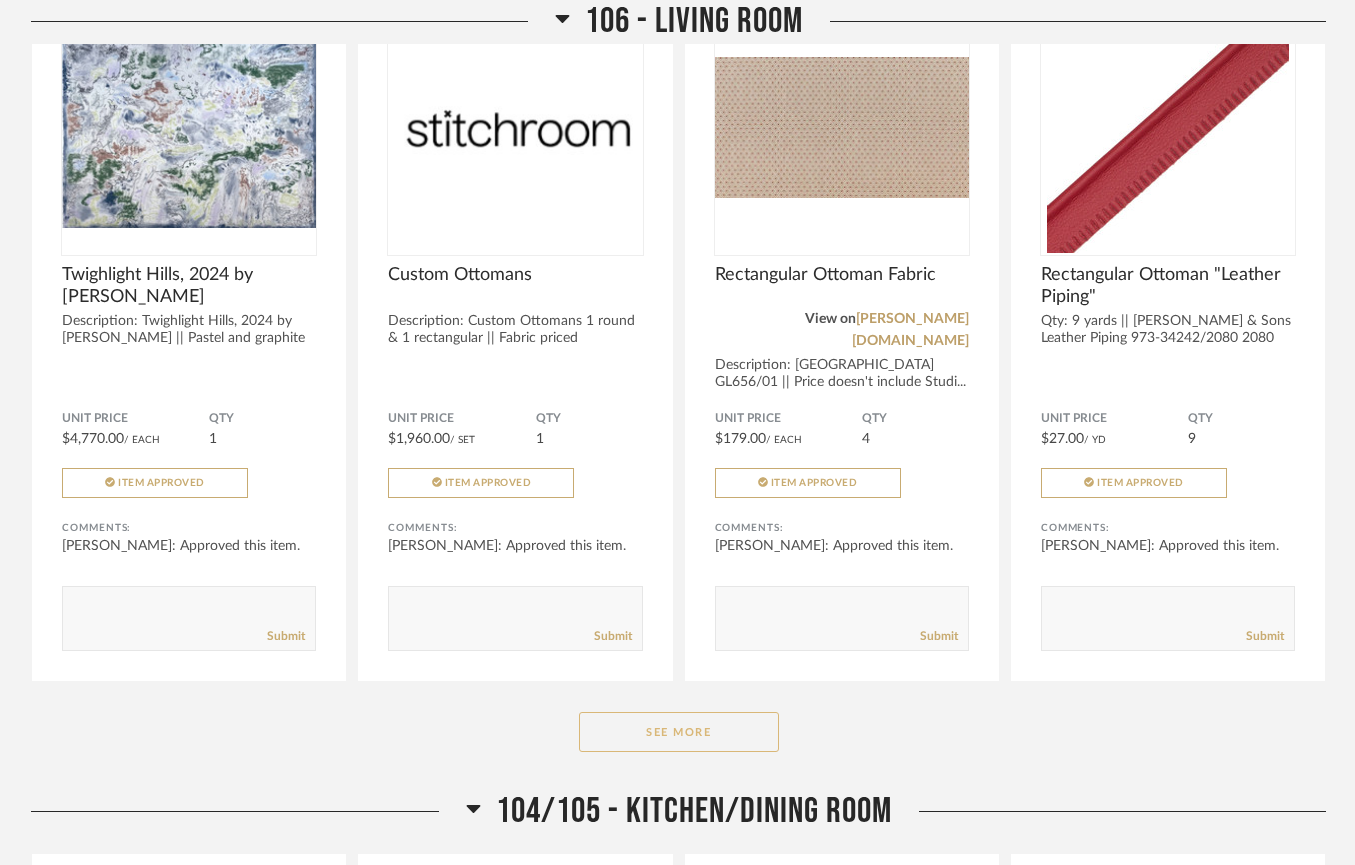click on "See More" 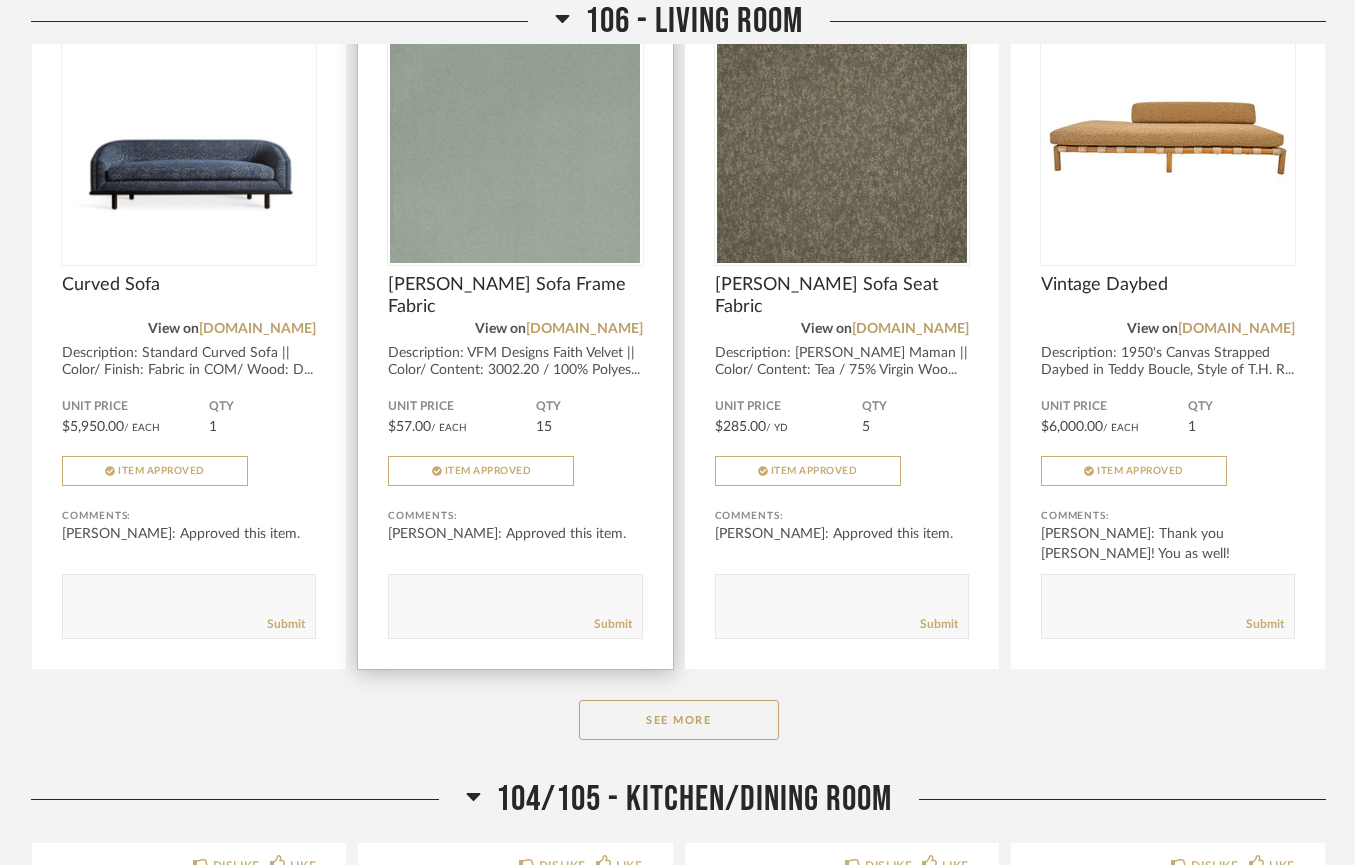 scroll, scrollTop: 6692, scrollLeft: 0, axis: vertical 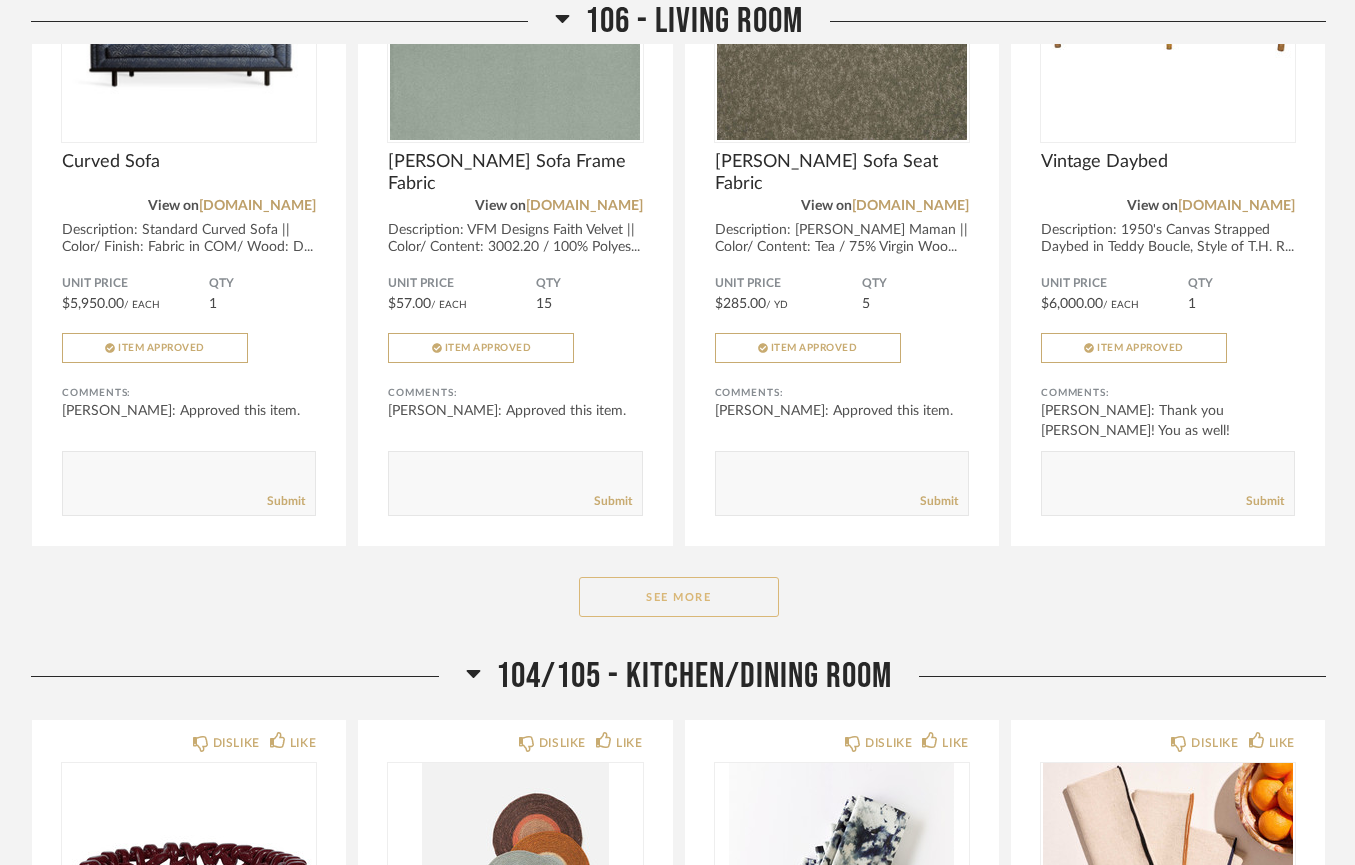 click on "See More" 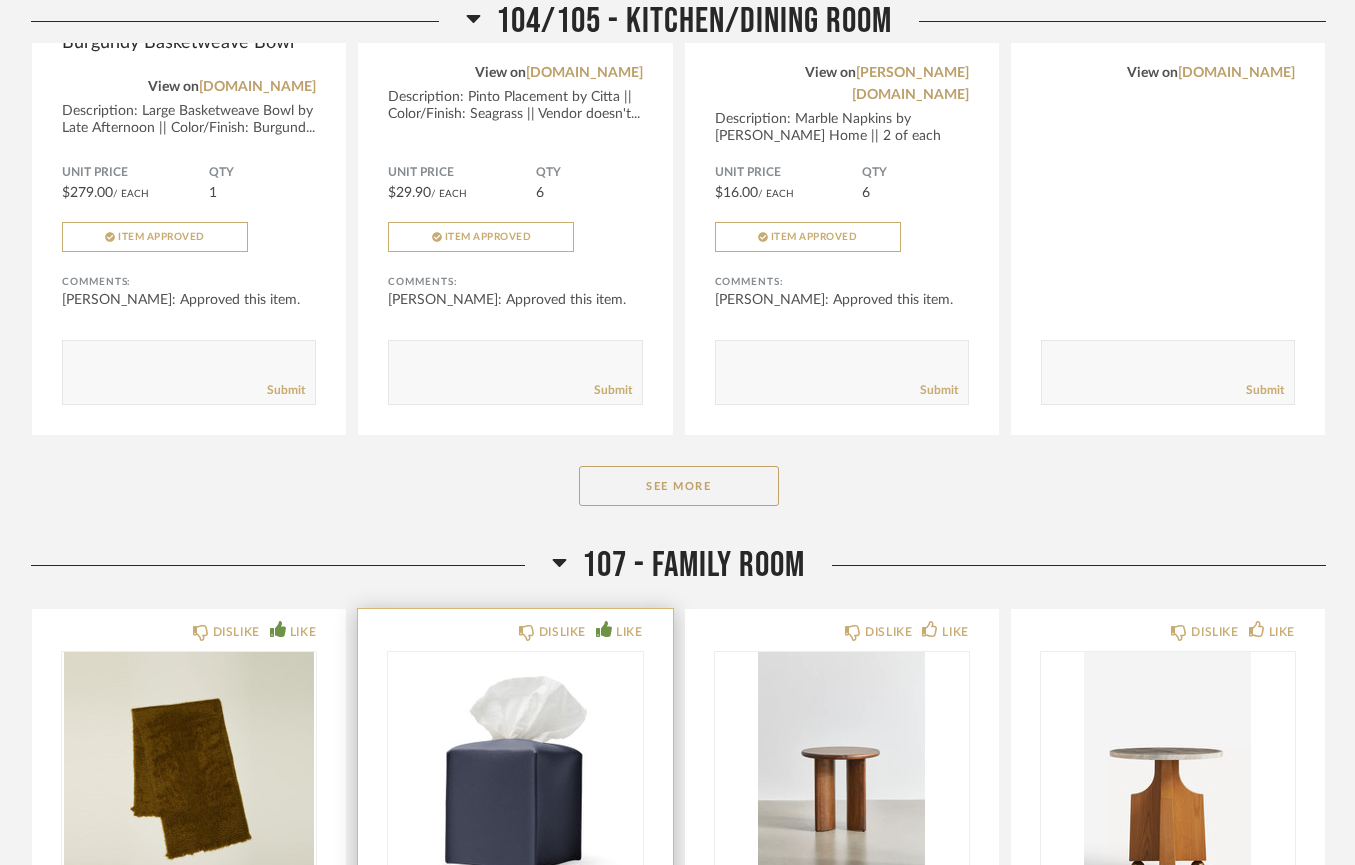 scroll, scrollTop: 8826, scrollLeft: 0, axis: vertical 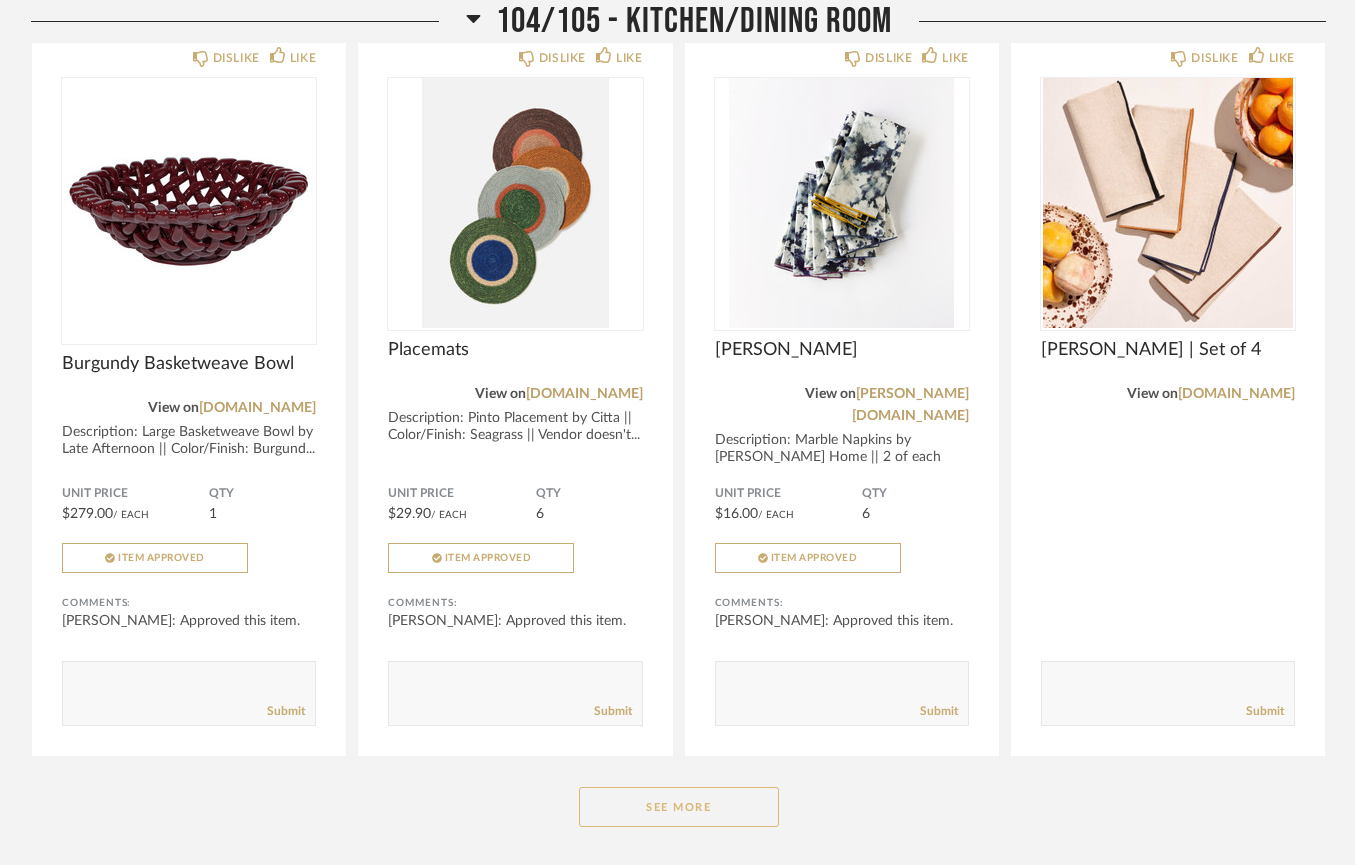 click on "See More" 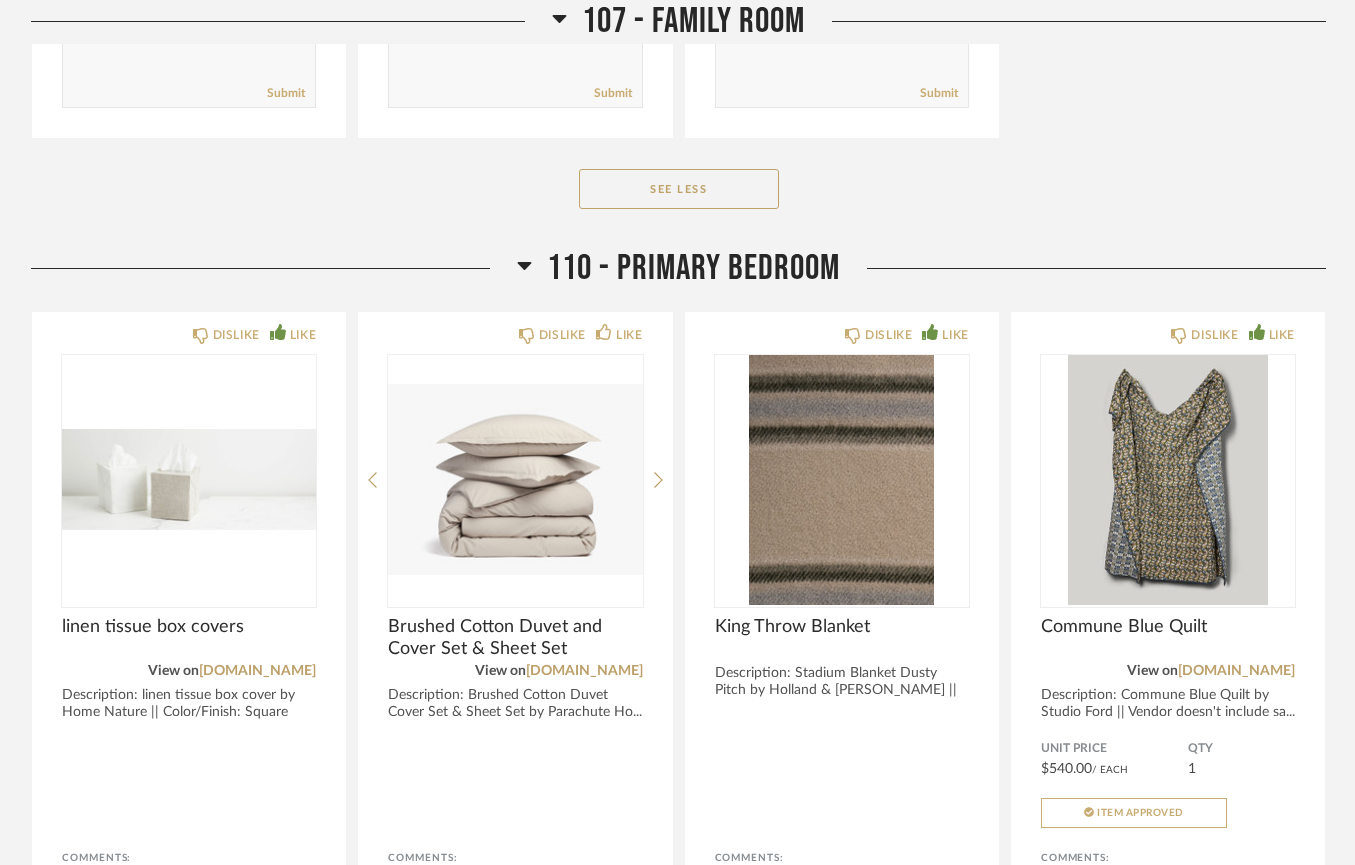 scroll, scrollTop: 12703, scrollLeft: 0, axis: vertical 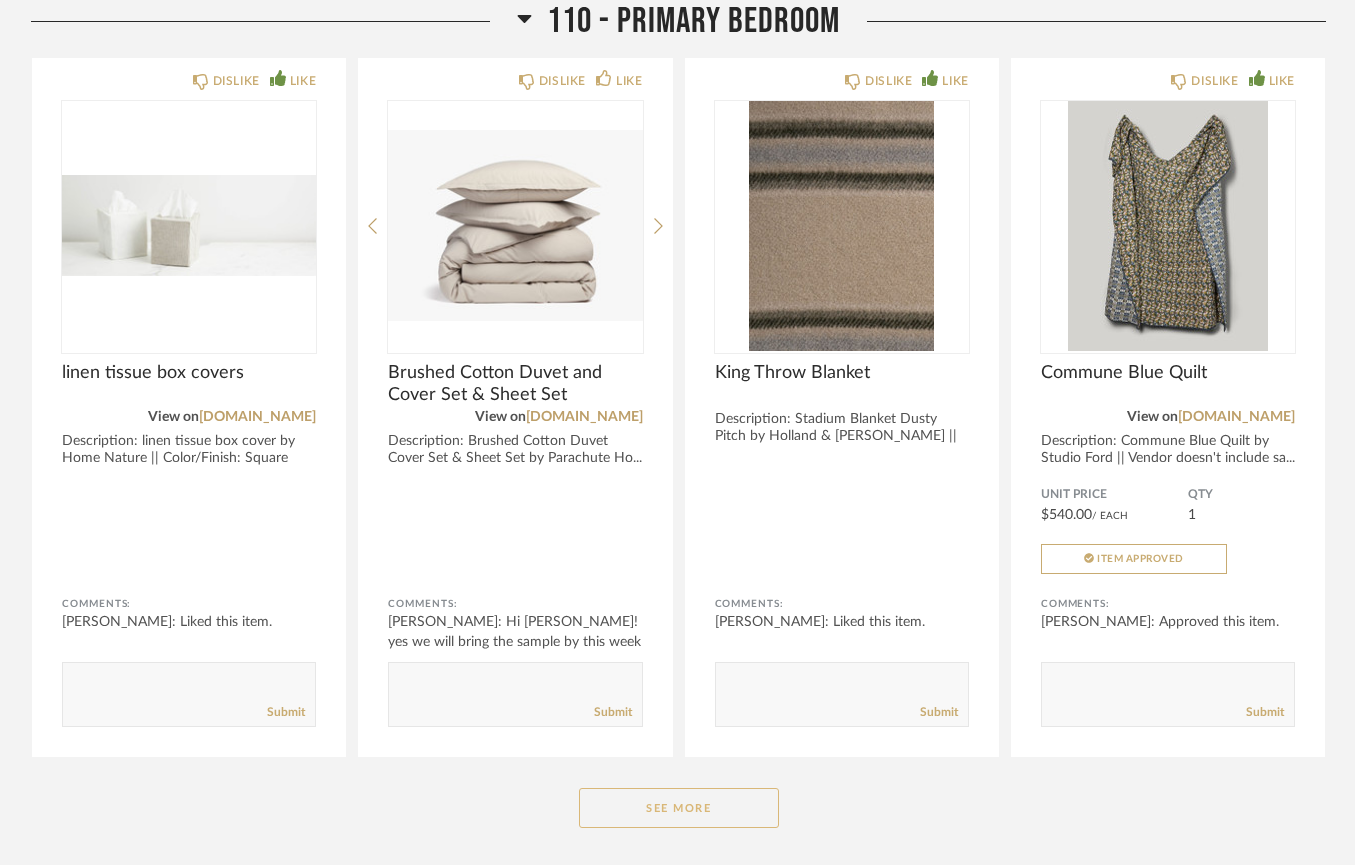 click on "See More" 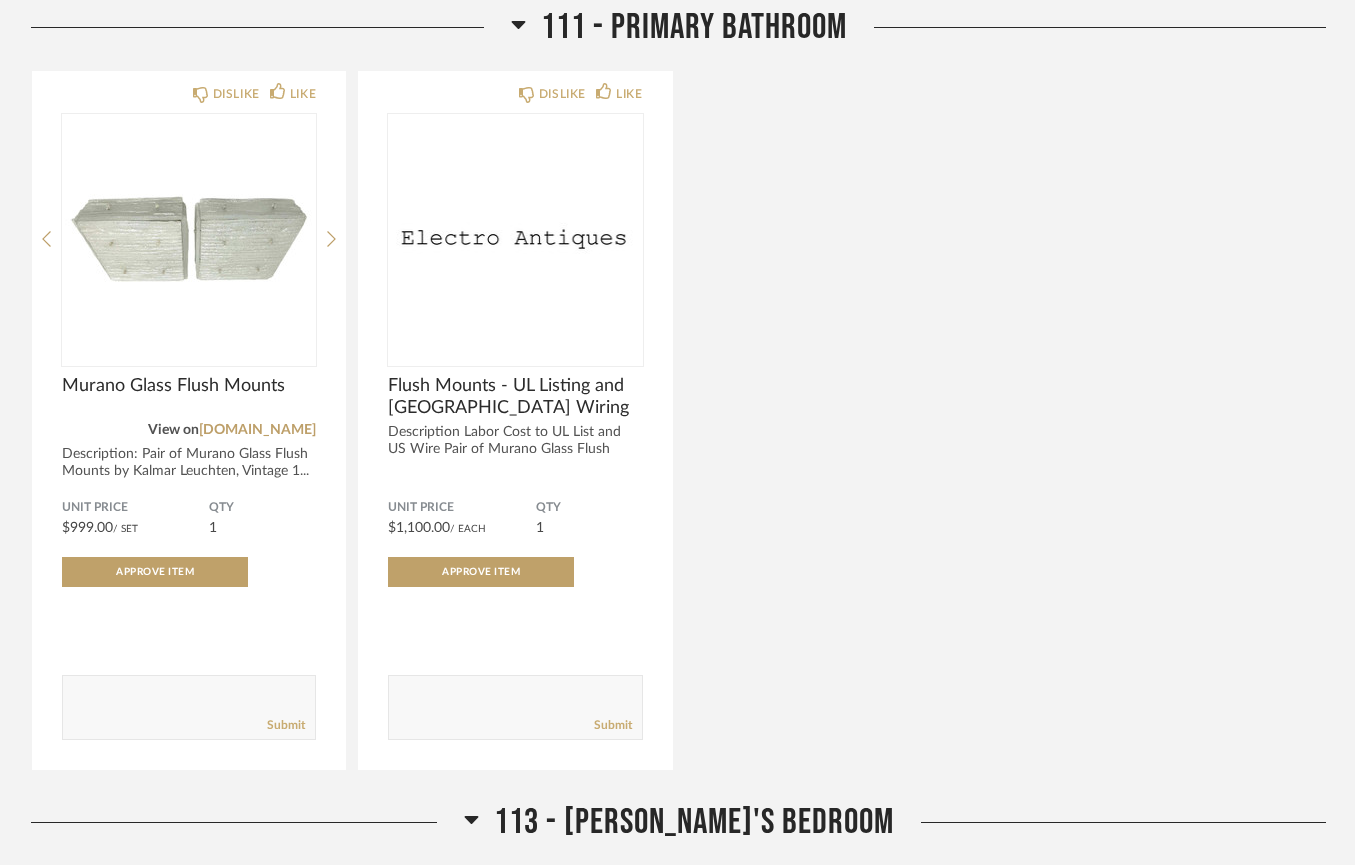 scroll, scrollTop: 15699, scrollLeft: 0, axis: vertical 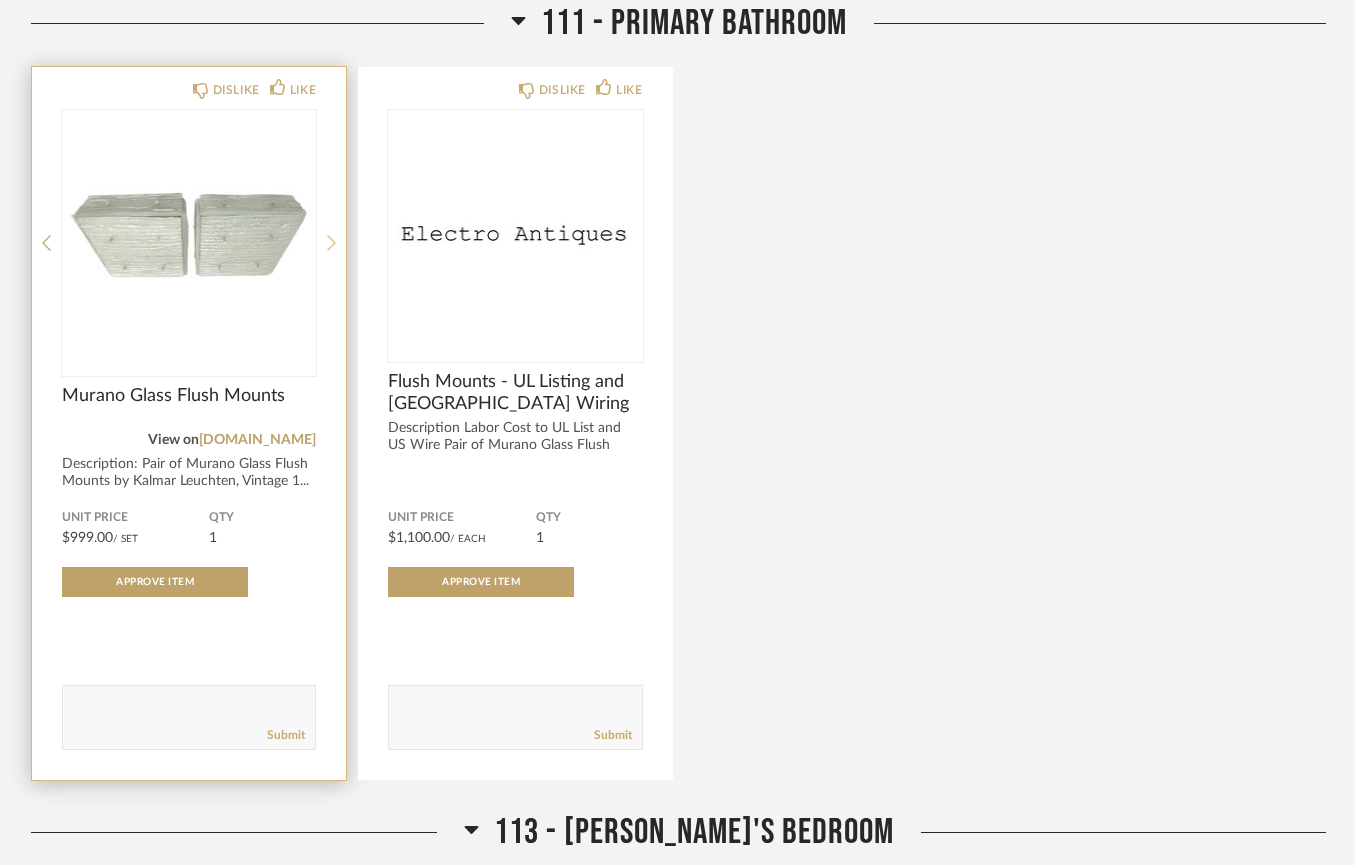 click 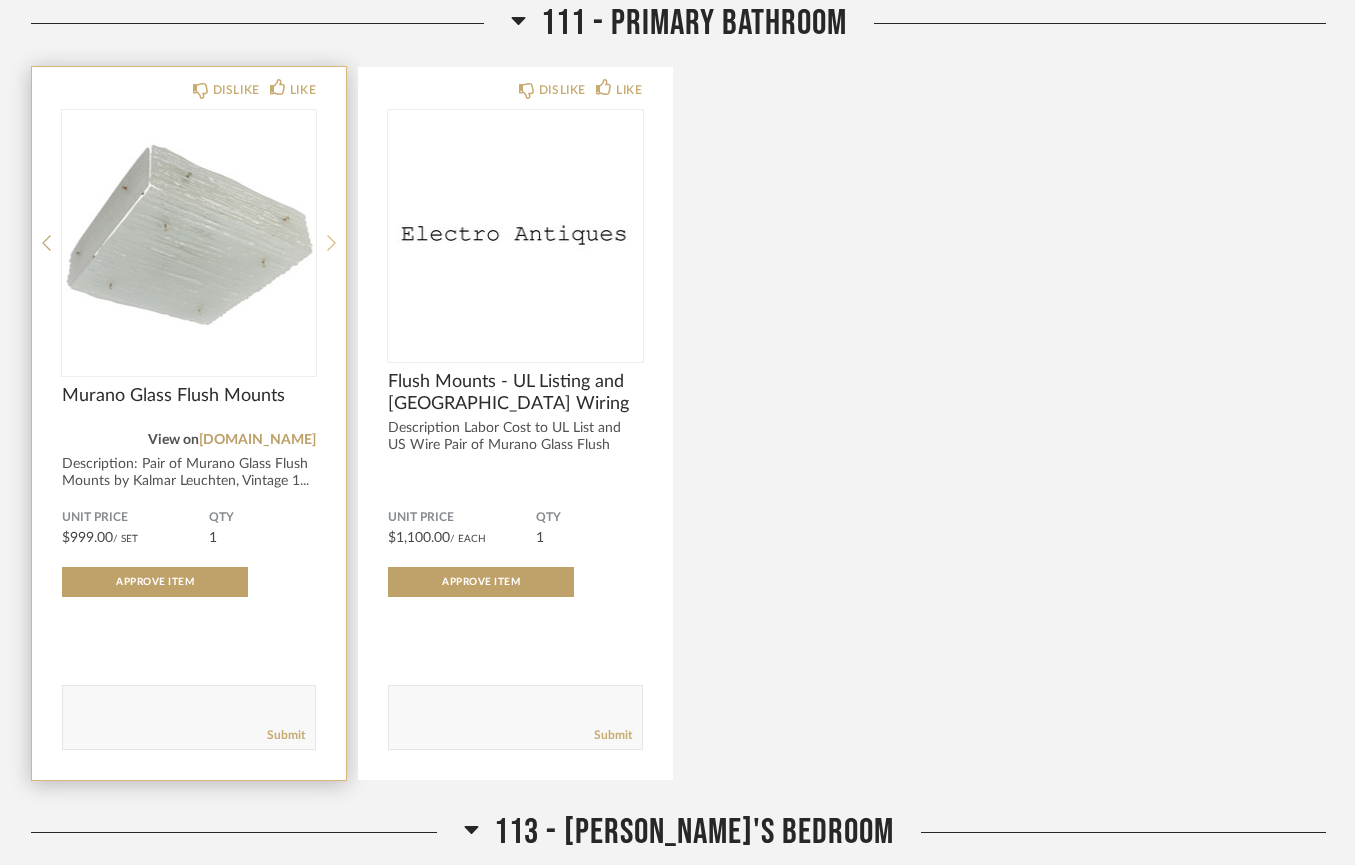 click 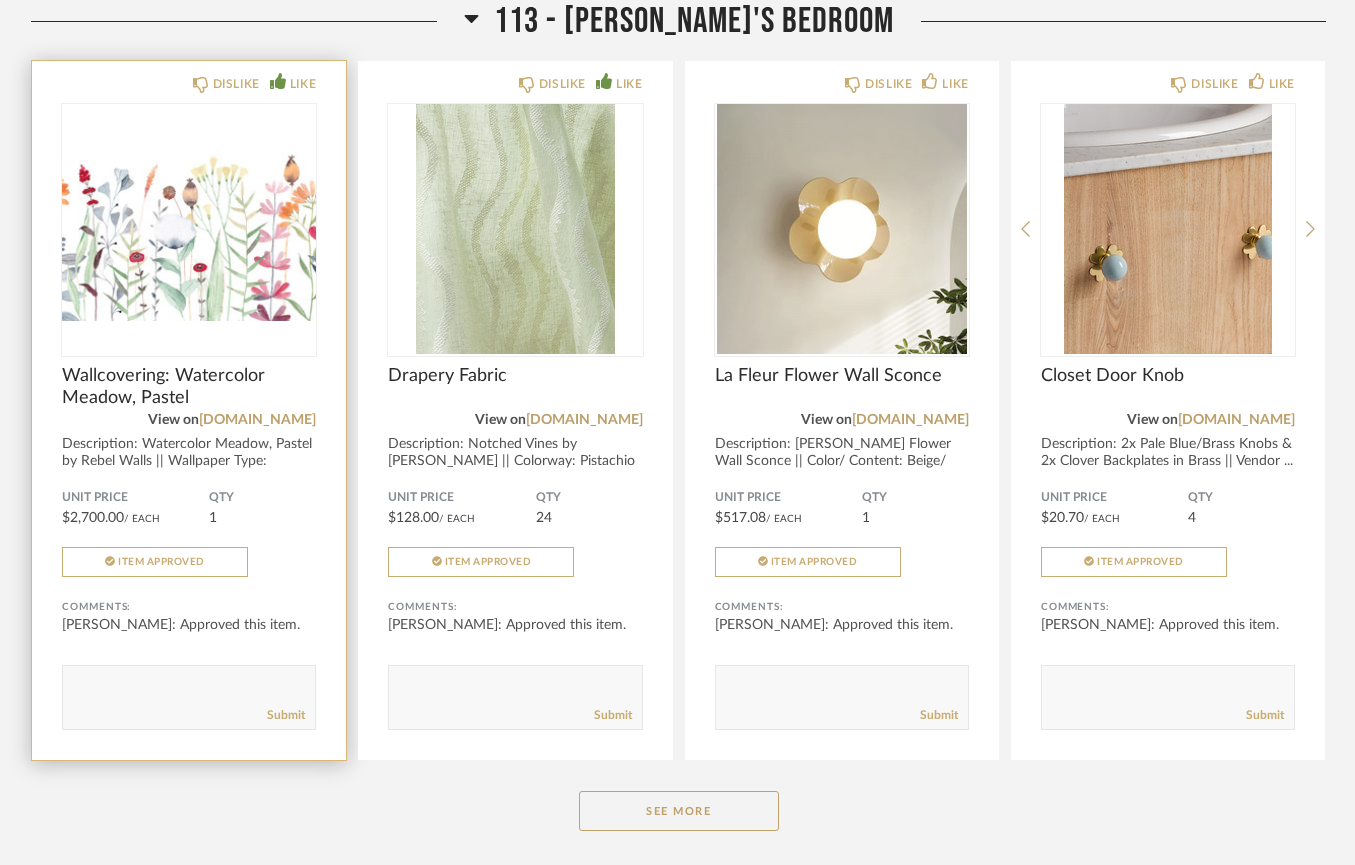 scroll, scrollTop: 16540, scrollLeft: 0, axis: vertical 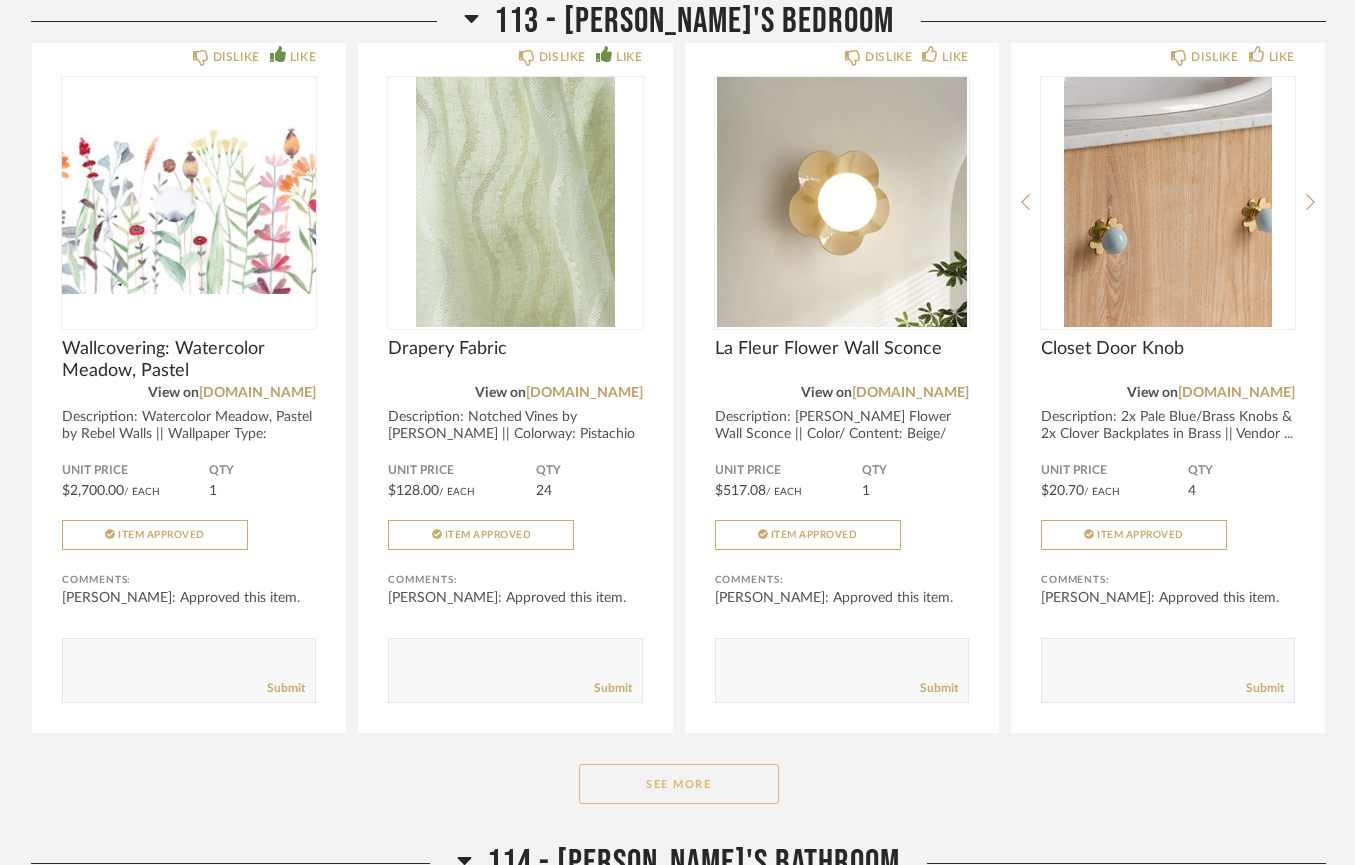 click on "See More" 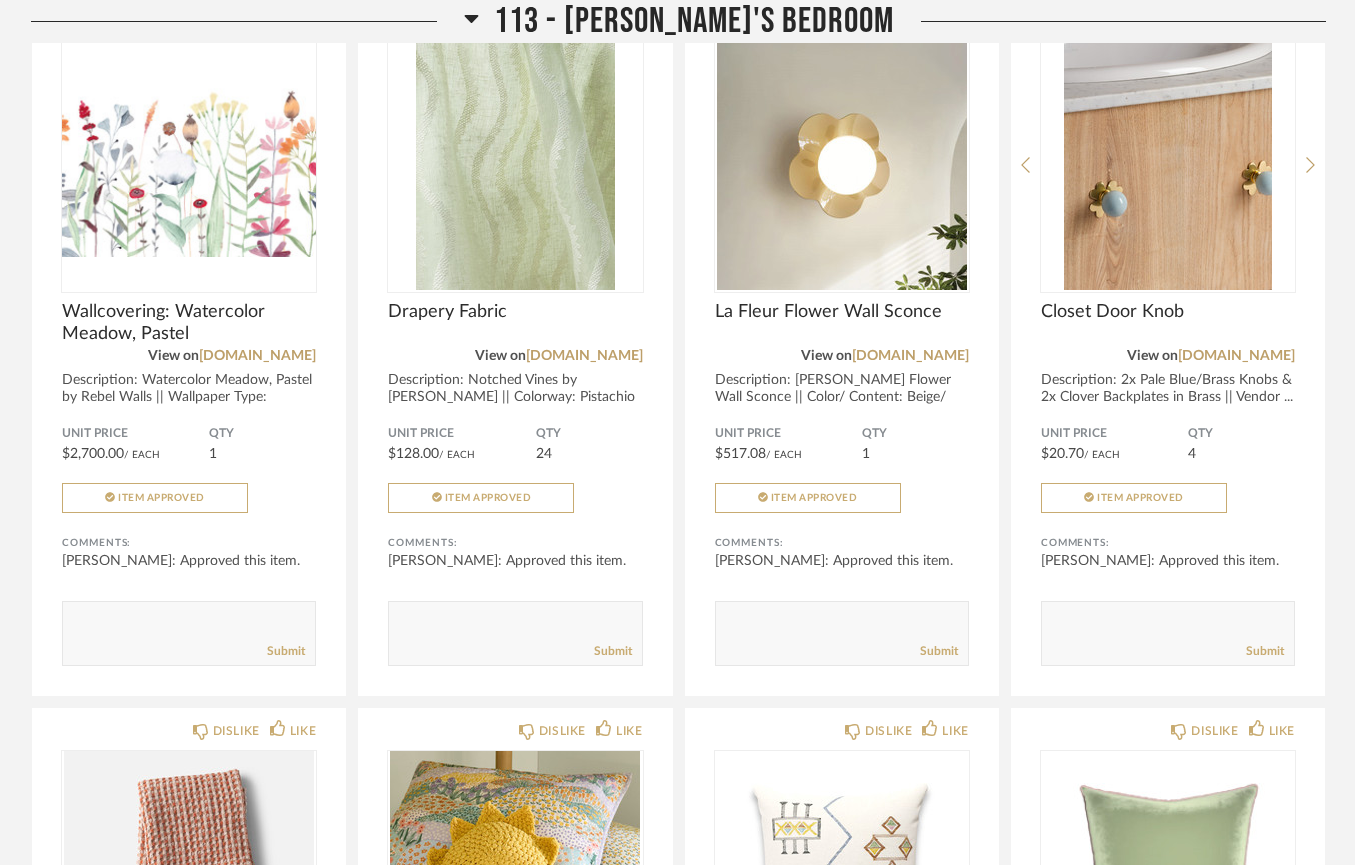 scroll, scrollTop: 16576, scrollLeft: 0, axis: vertical 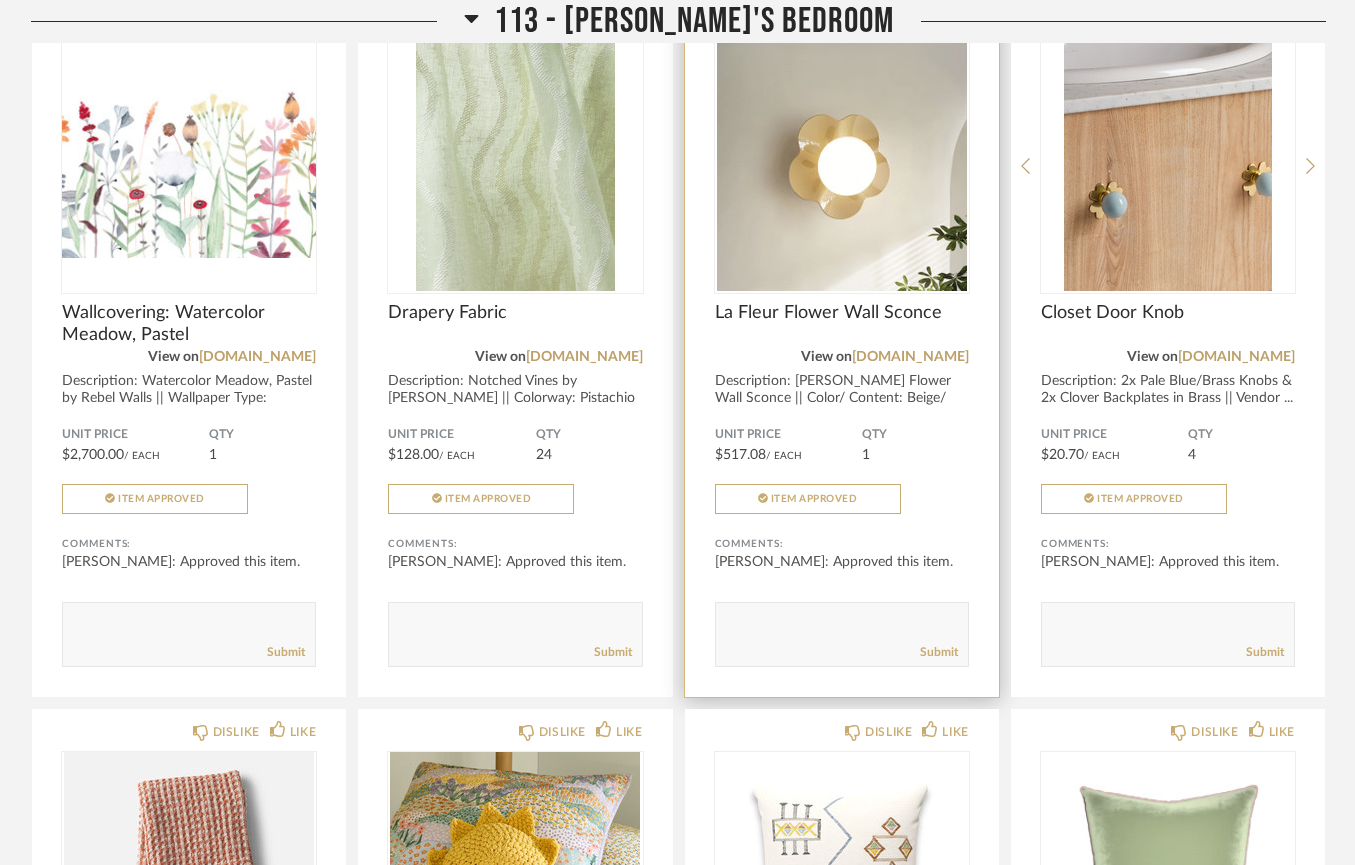click 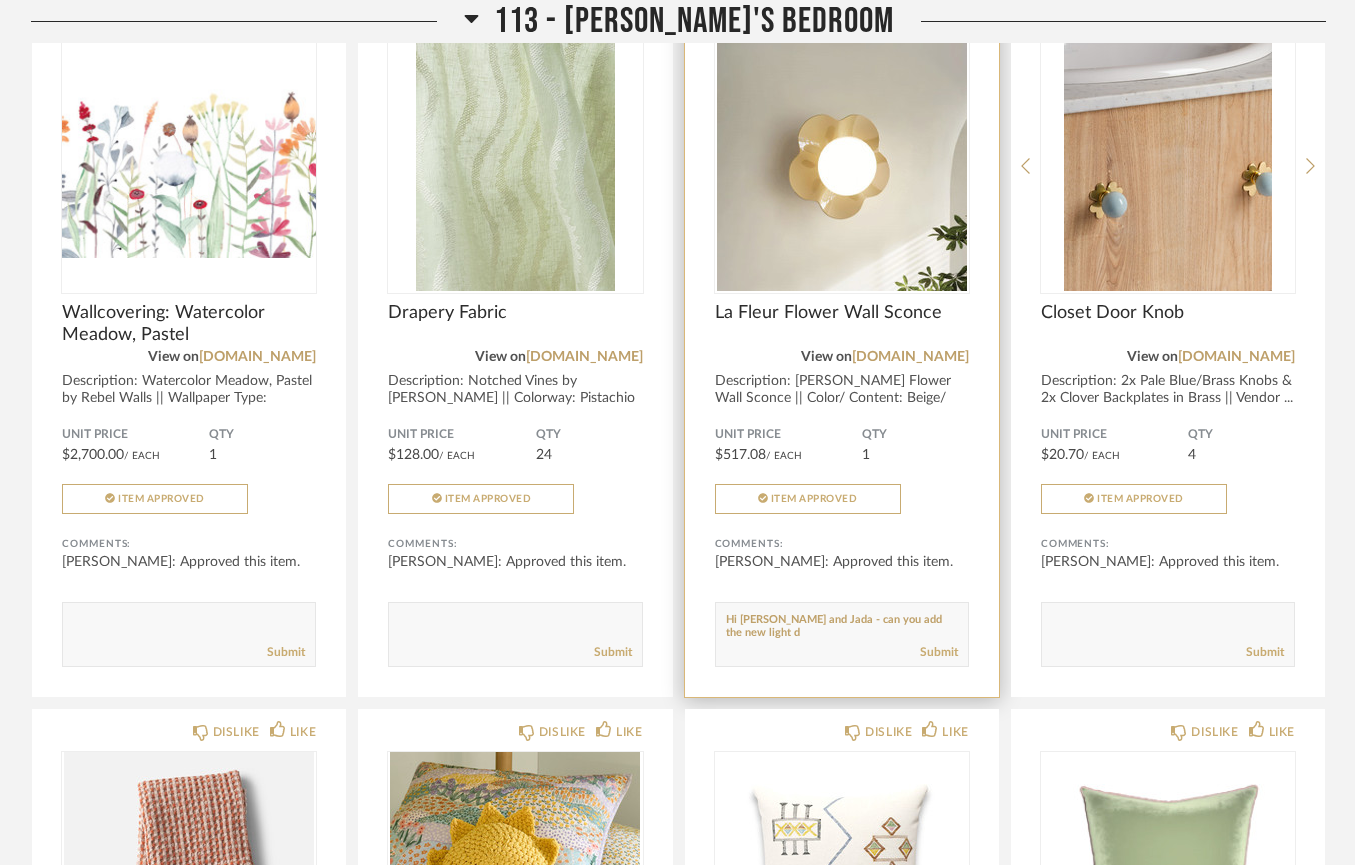 scroll, scrollTop: 0, scrollLeft: 0, axis: both 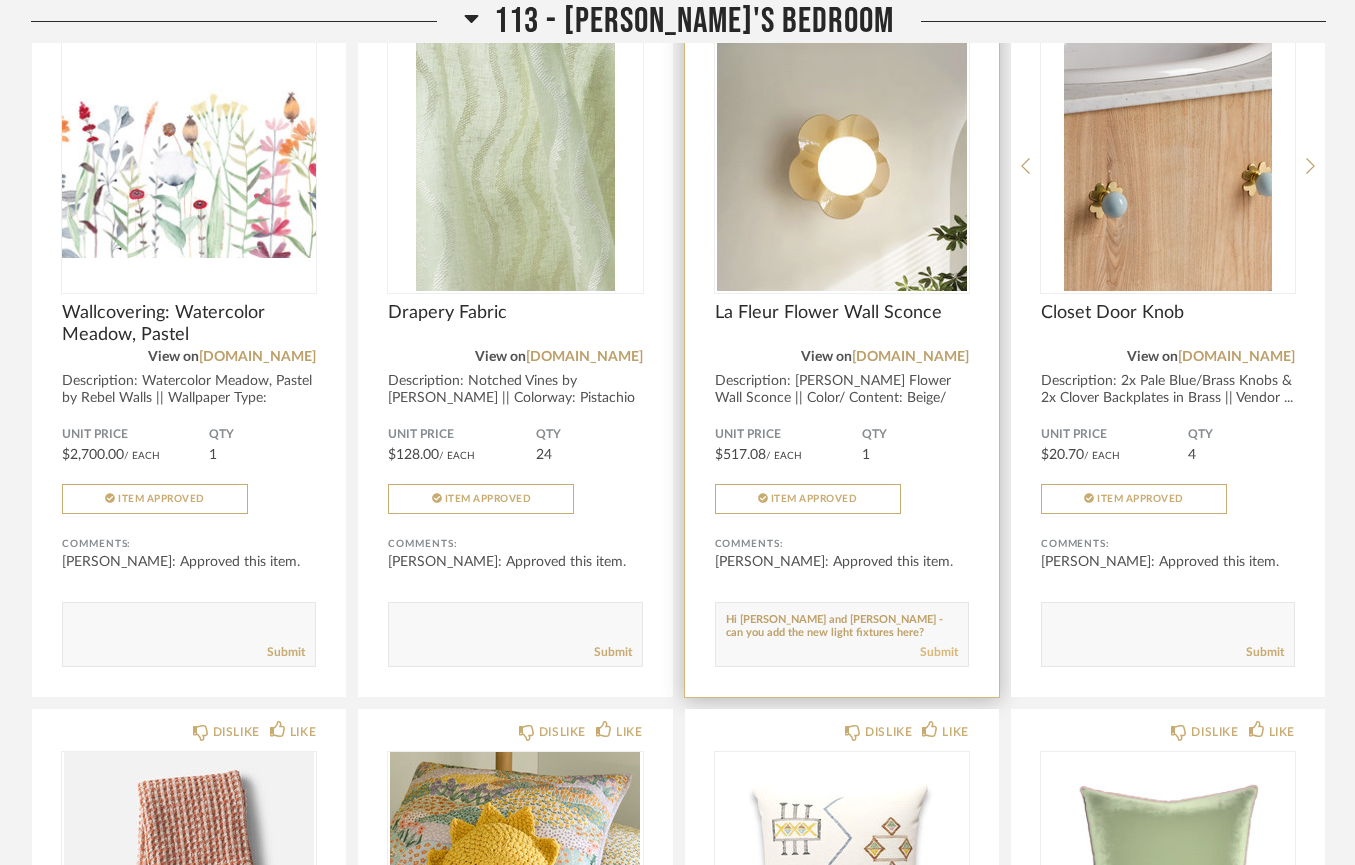 type on "Hi Lauren and Jada - can you add the new light fixtures here?" 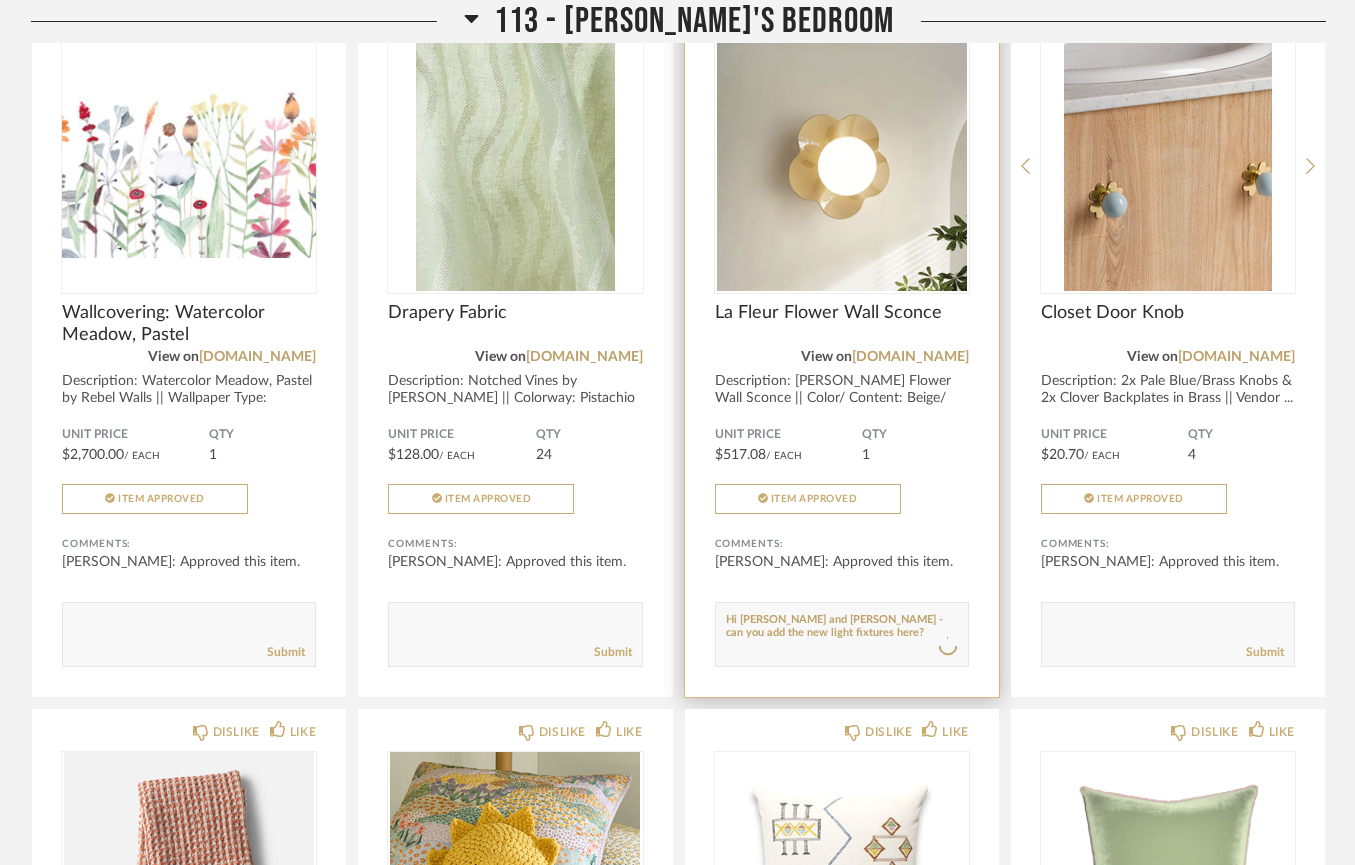 type 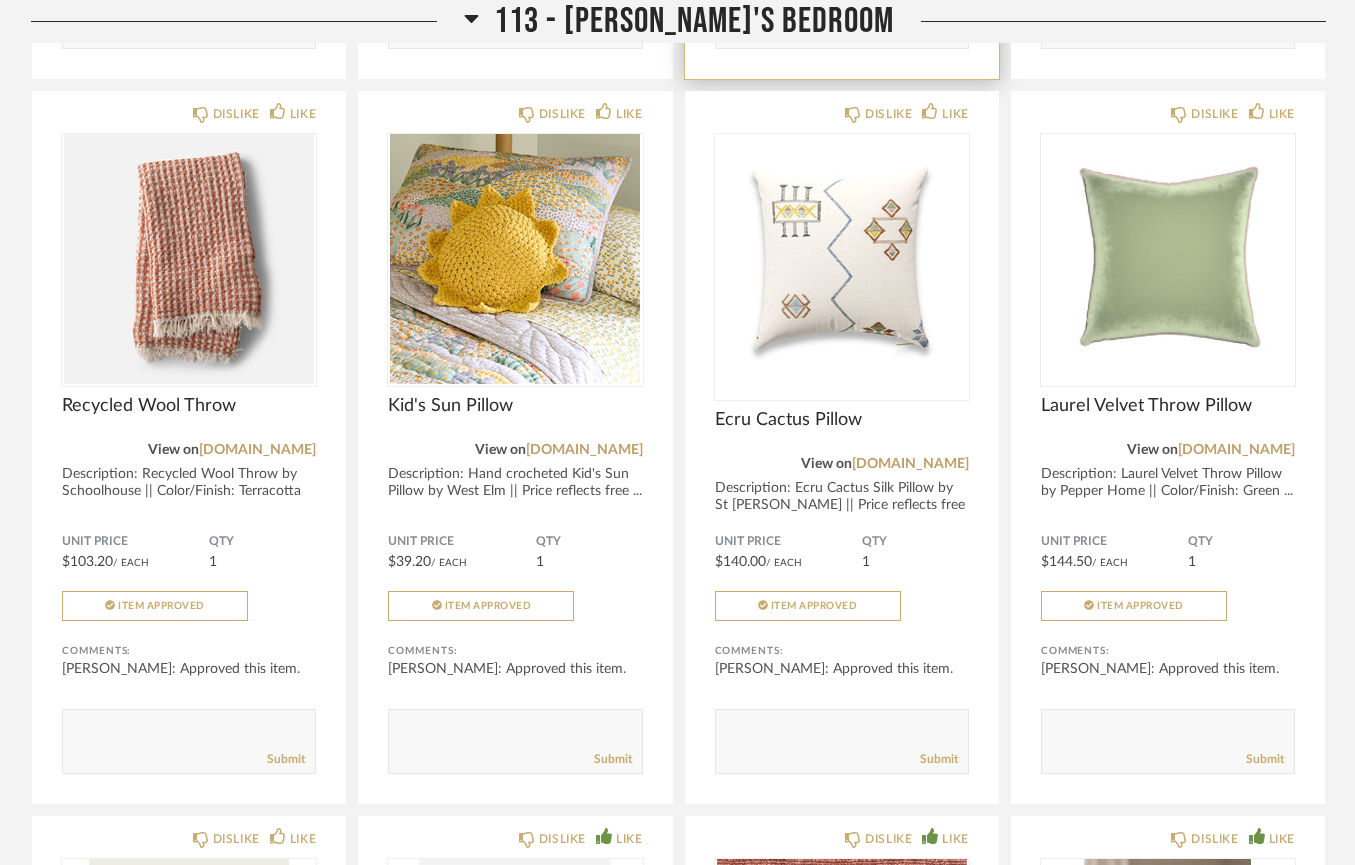scroll, scrollTop: 17192, scrollLeft: 0, axis: vertical 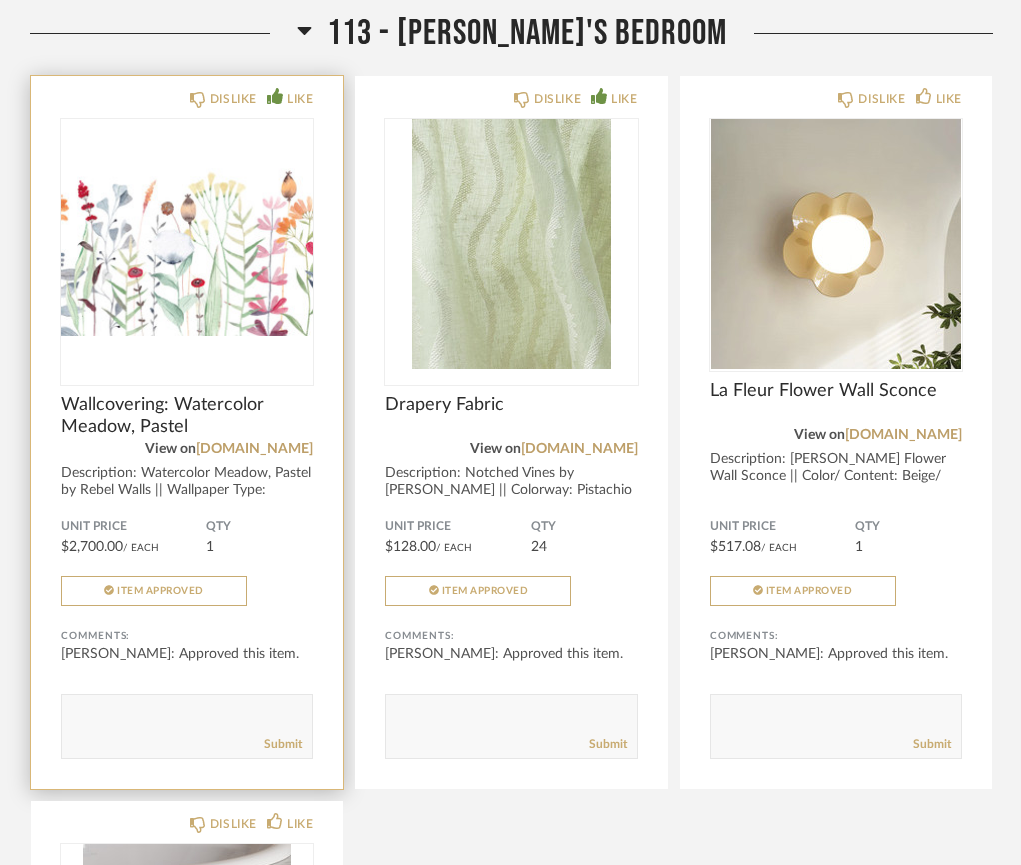 click at bounding box center [187, 244] 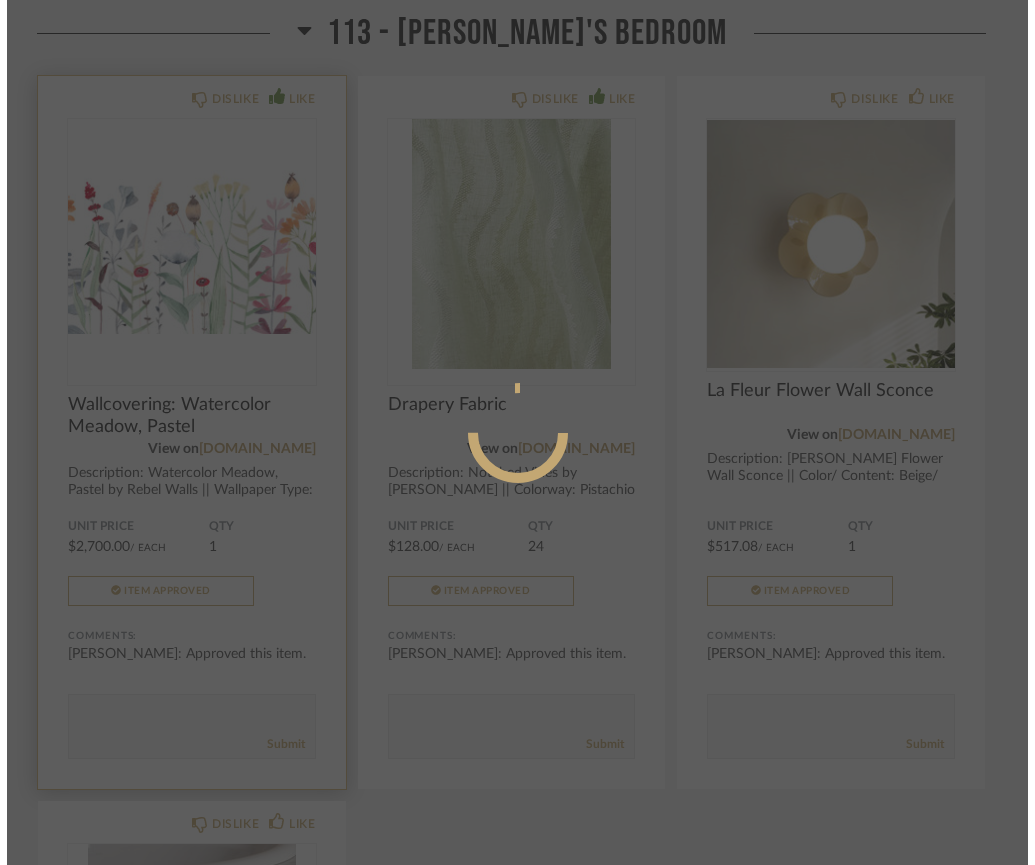scroll, scrollTop: 0, scrollLeft: 0, axis: both 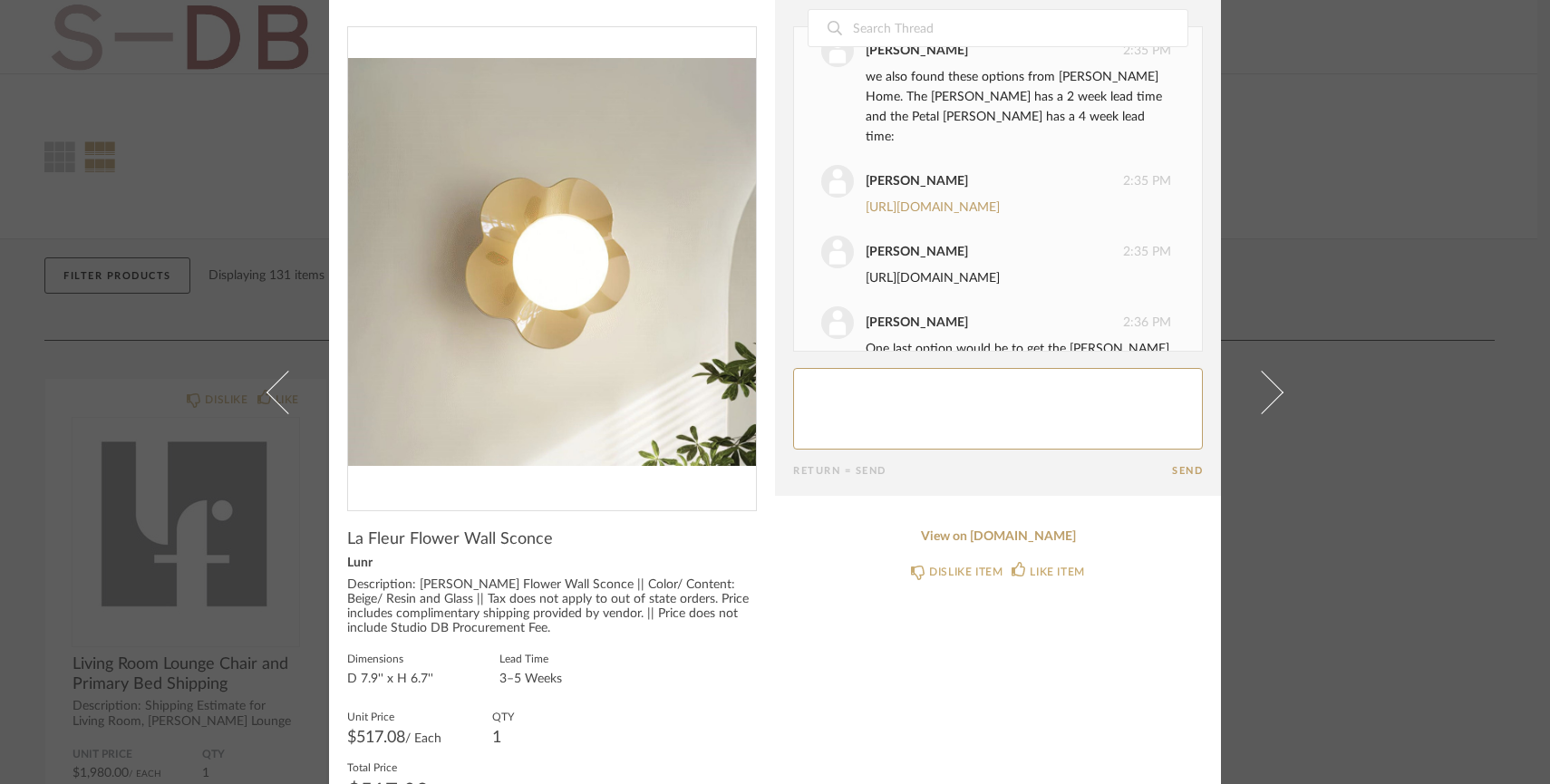 click on "https://triplesevenhome.com/products/petal-flush?variant=44431825993980" at bounding box center [933, 278] 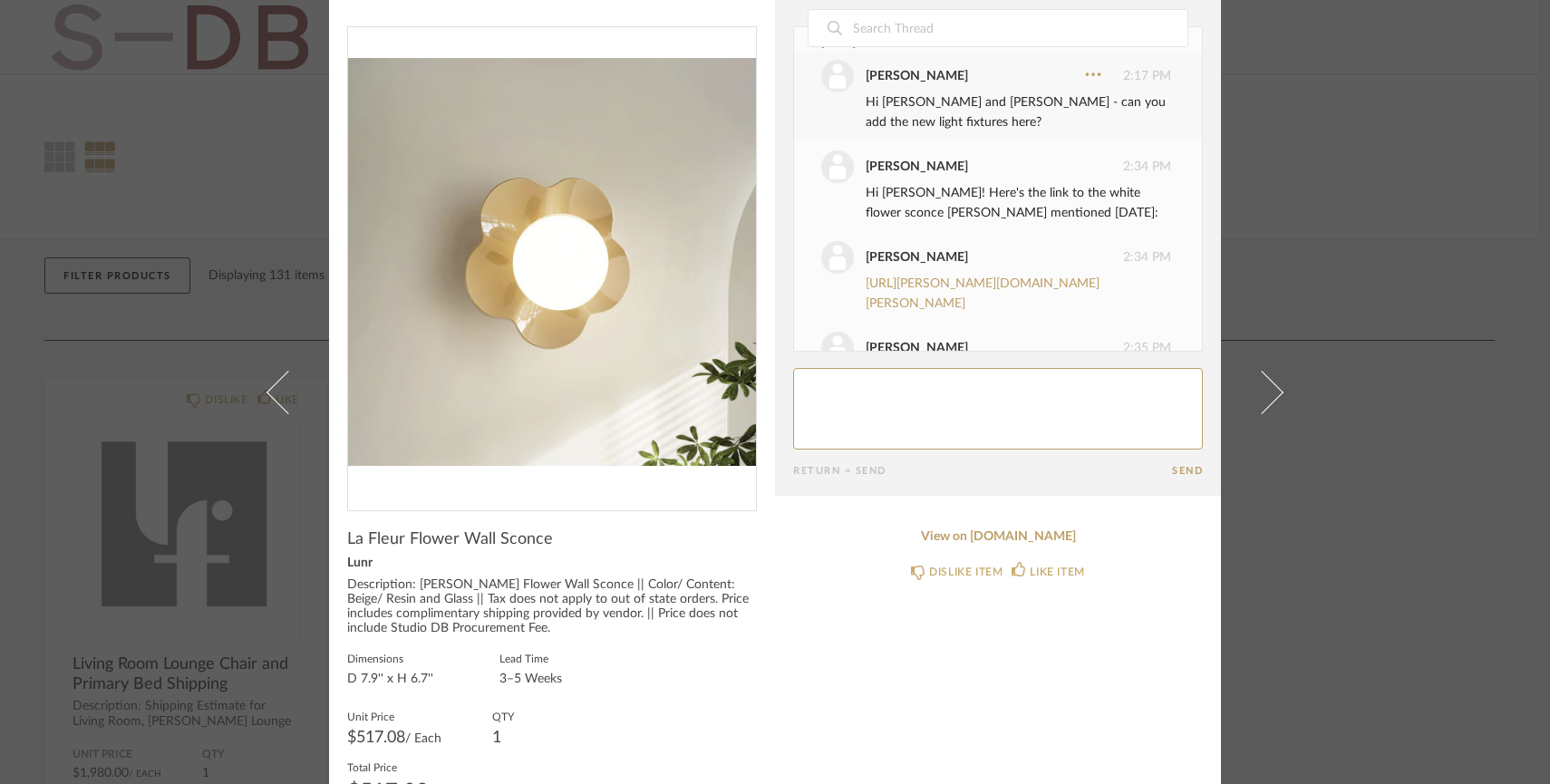 scroll, scrollTop: 131, scrollLeft: 0, axis: vertical 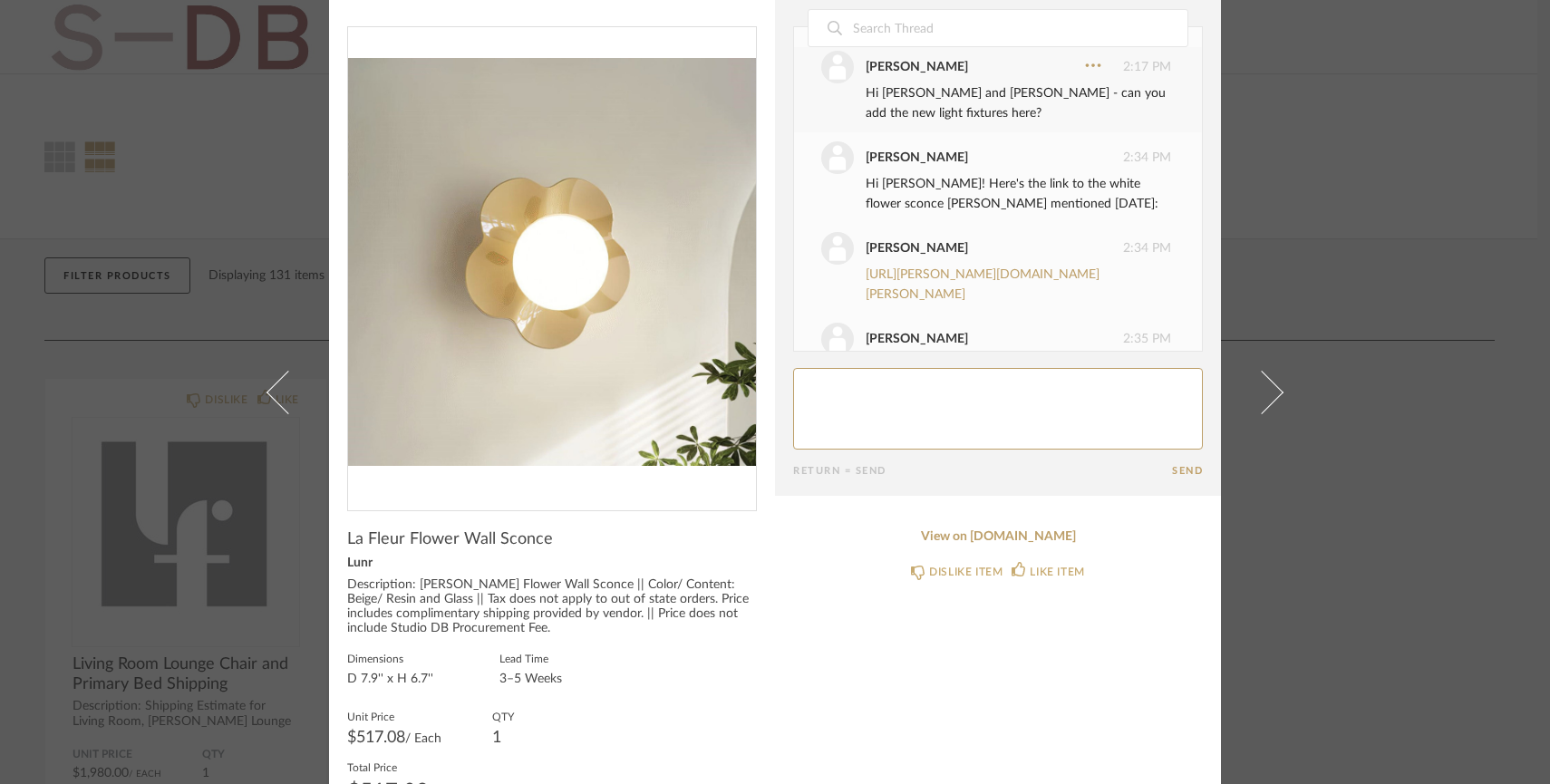 click 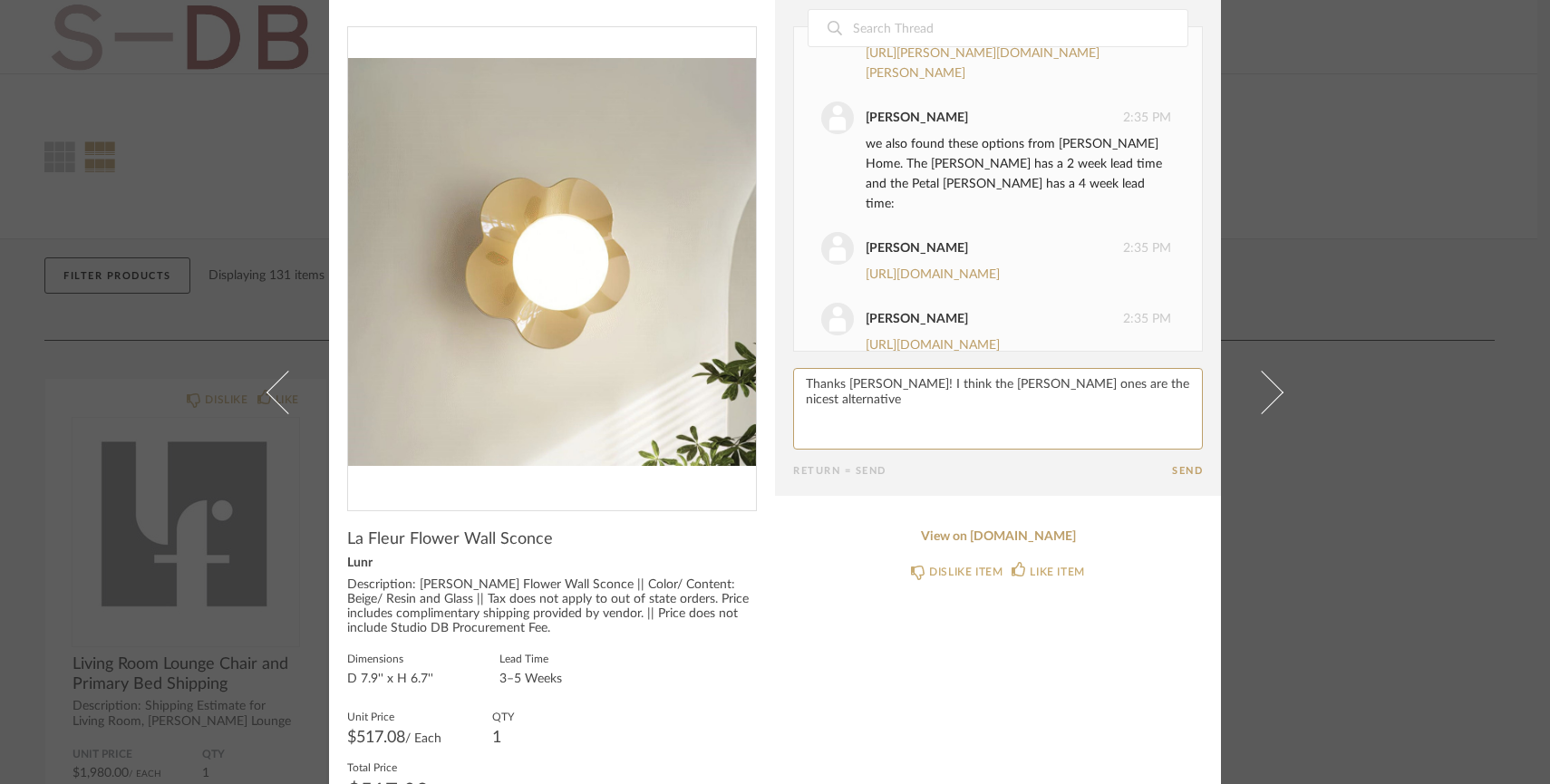 scroll, scrollTop: 353, scrollLeft: 0, axis: vertical 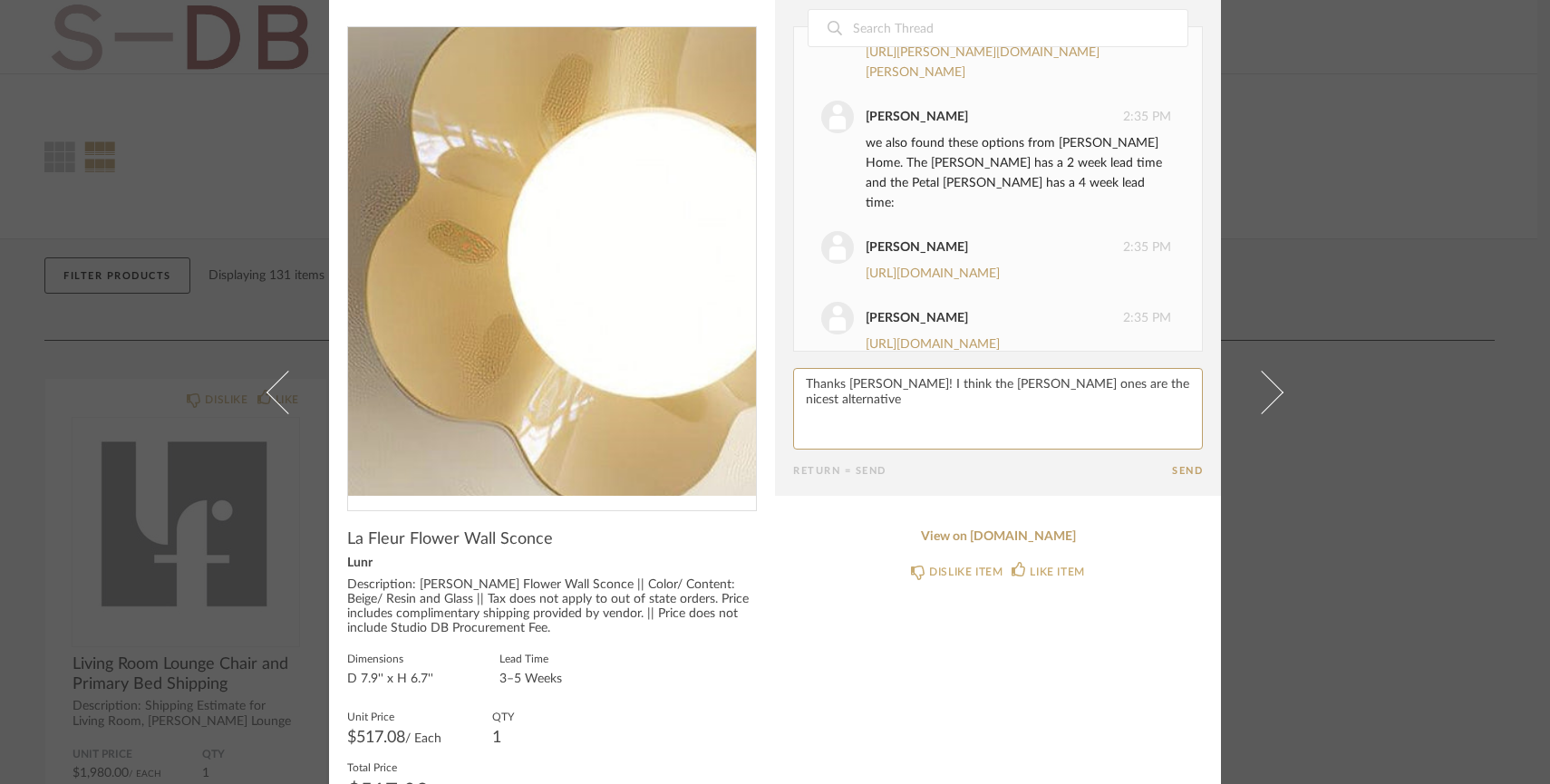 click at bounding box center (552, 261) 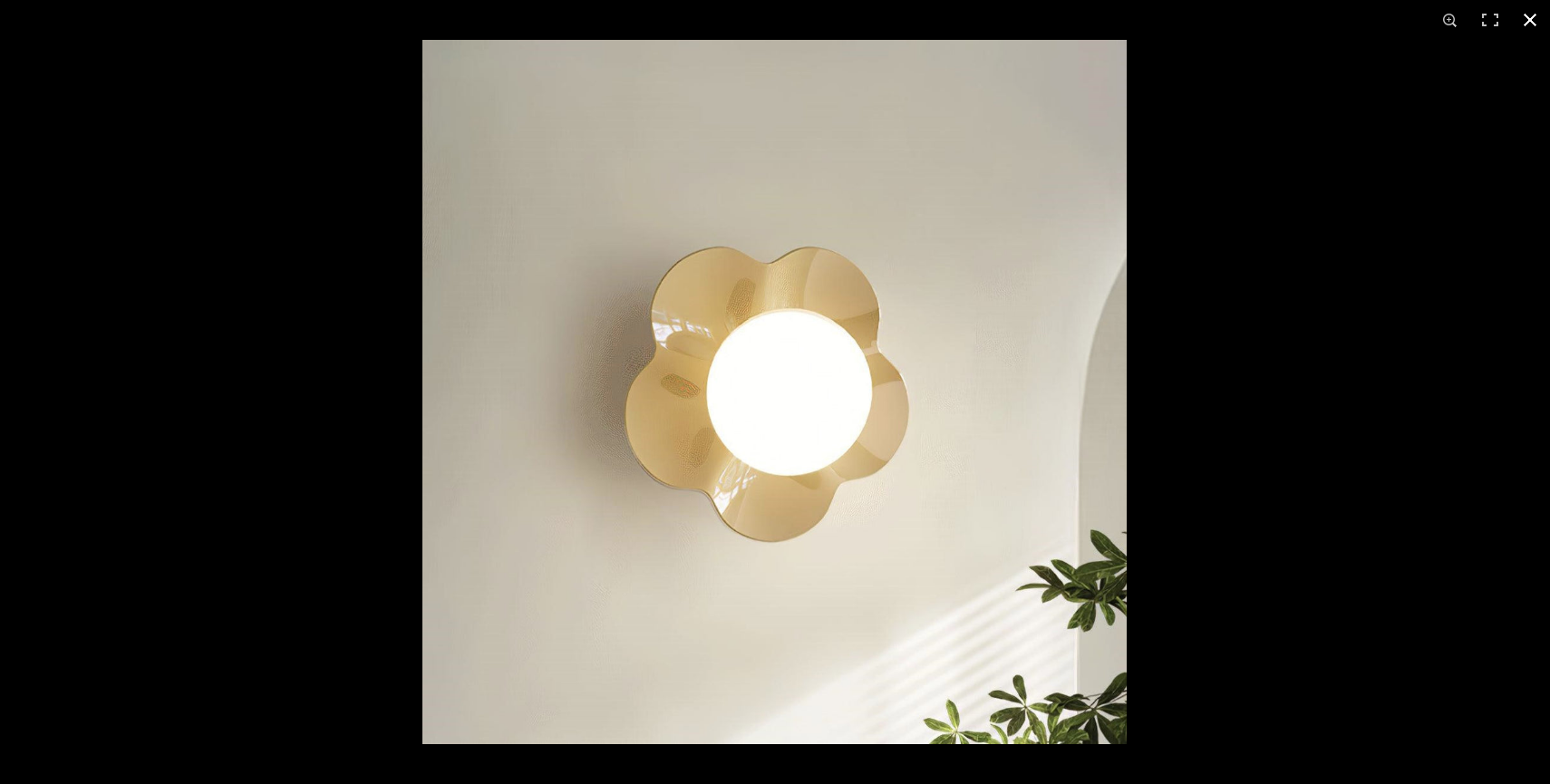 click at bounding box center [1530, 20] 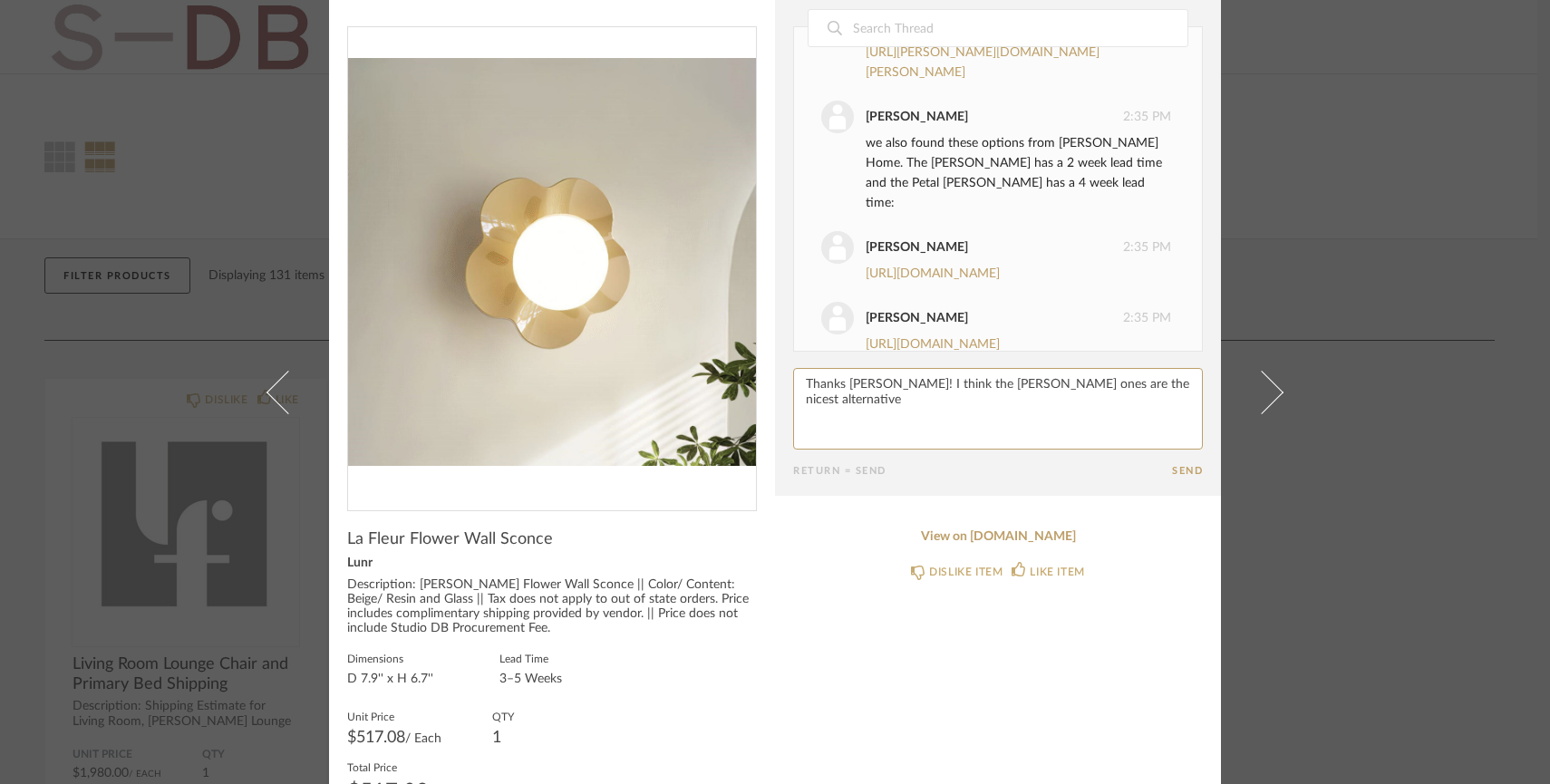 click 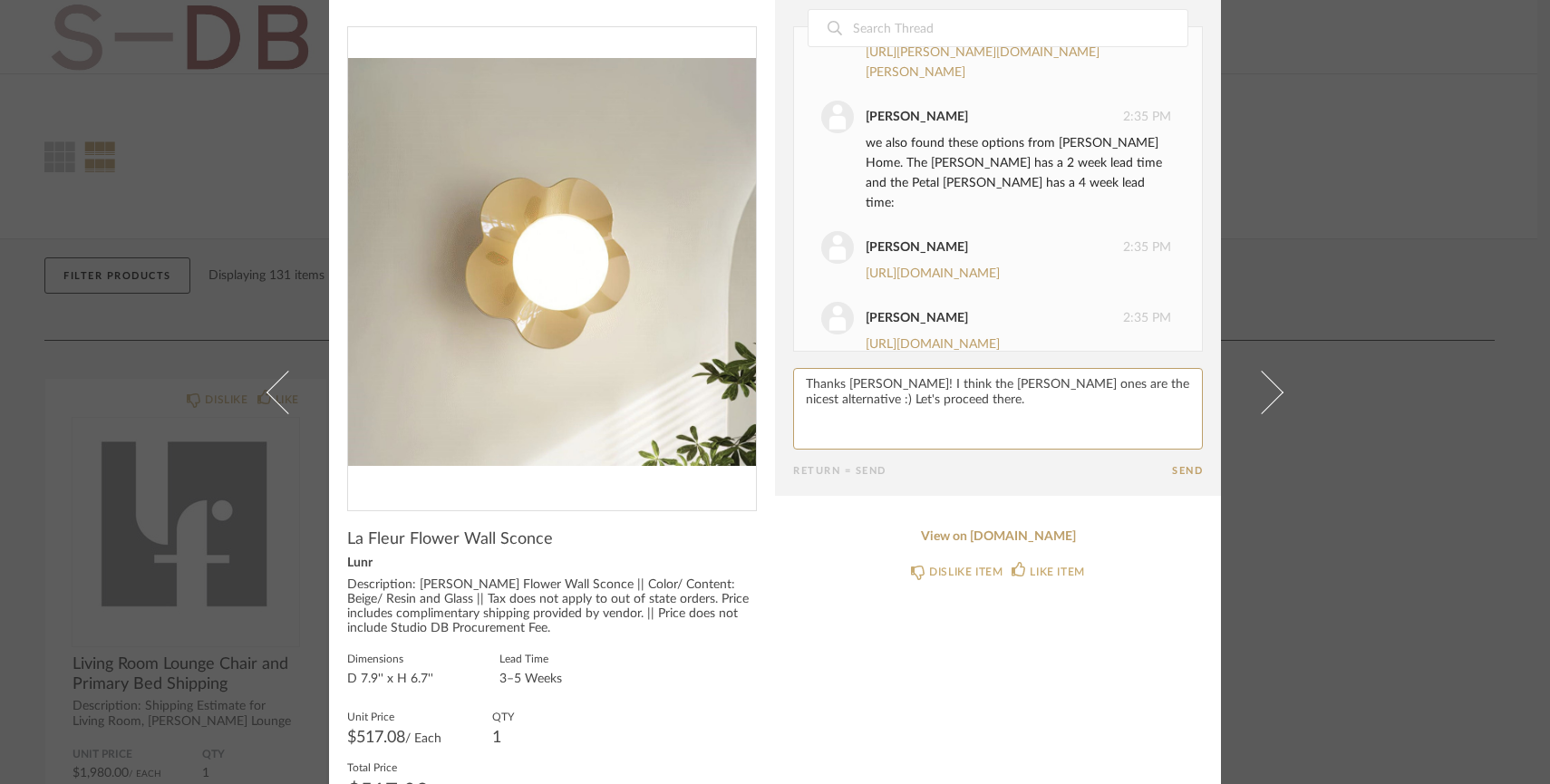 type on "Thanks Lauren! I think the Mitzi ones are the nicest alternative :) Let's proceed there." 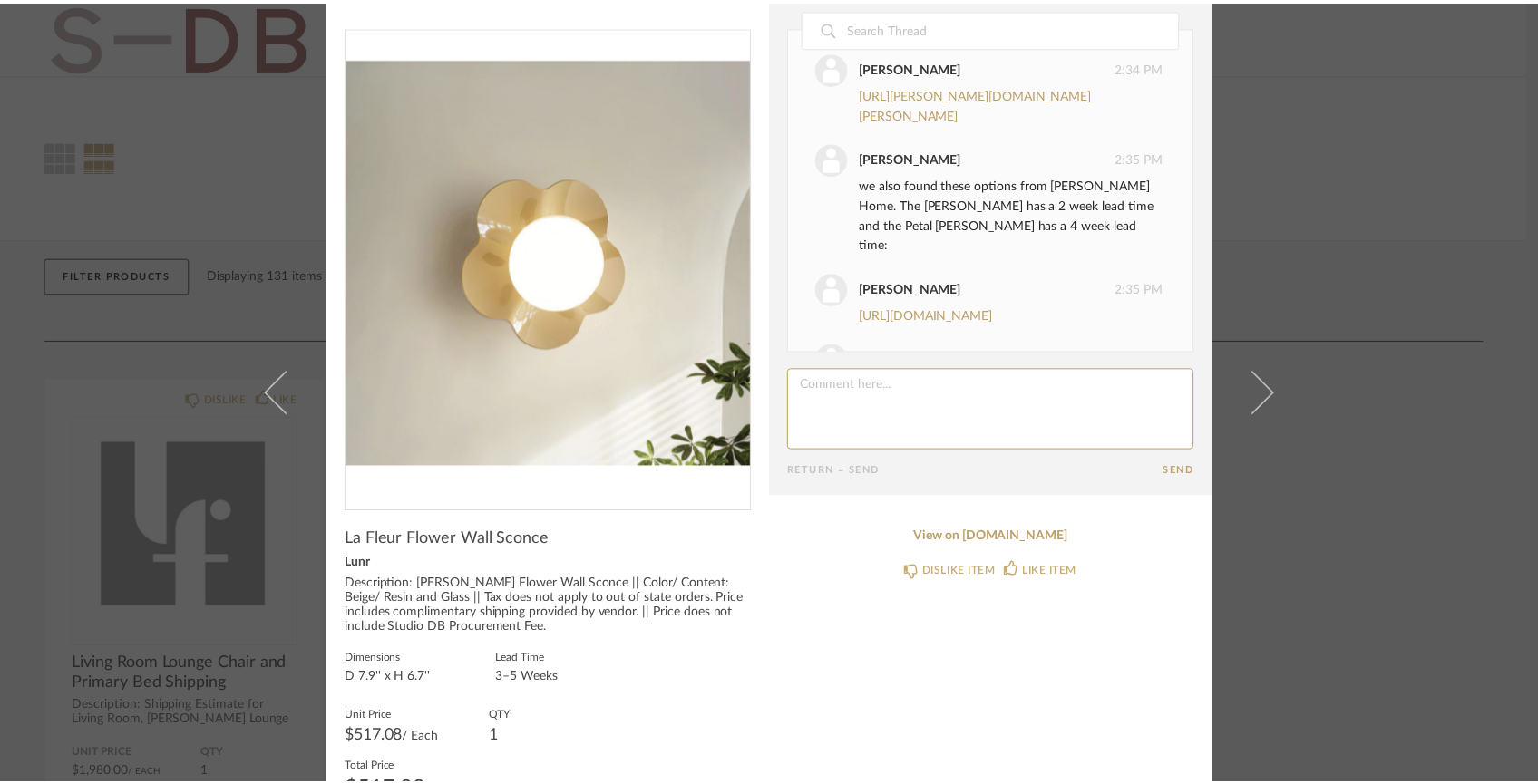 scroll, scrollTop: 94, scrollLeft: 0, axis: vertical 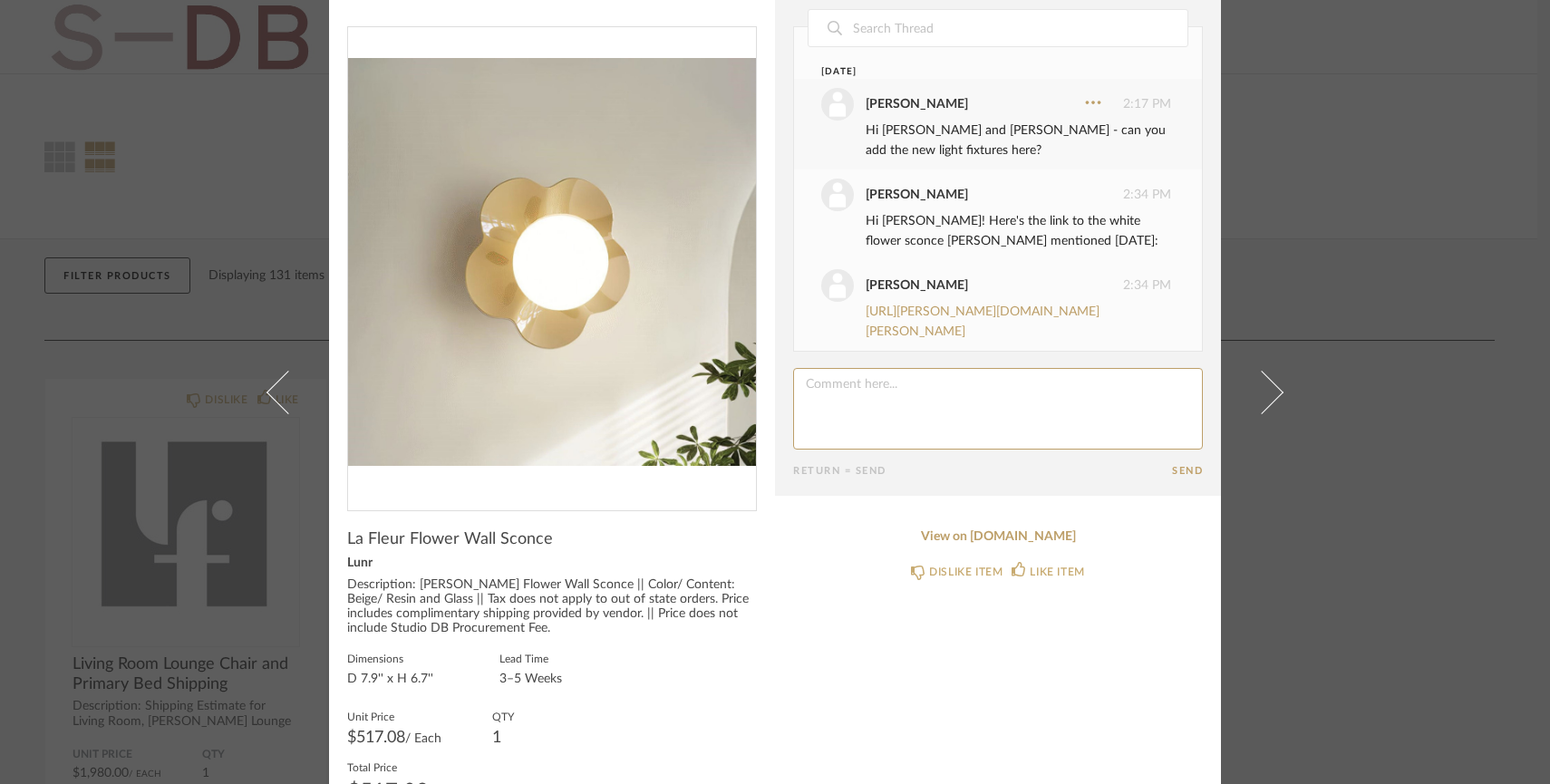 click on "×  Date  May 29th  Emily Grant   9:23 PM  Approved this item. Today  Emily Grant   2:17 PM  Hi Lauren and Jada - can you add the new light fixtures here?  Lauren Passaro   2:34 PM  Hi Emily! Here's the link to the white flower sconce Jada mentioned yesterday:  Lauren Passaro   2:34 PM  https://mitzi.com/products/twiggy-bath-and-vanity-h698301-agb_twh  Lauren Passaro   2:35 PM  we also found these options from Triple Seven Home. The Sunny Sconce has a 2 week lead time and the Petal Sconce has a 4 week lead time:  Lauren Passaro   2:35 PM  https://triplesevenhome.com/collections/sconces/products/sunny-sconce-copy?variant=46805356511484  Lauren Passaro   2:35 PM  https://triplesevenhome.com/products/petal-flush?variant=44431825993980  Lauren Passaro   2:36 PM  One last option would be to get the Fran sconce from Schoolhouse with a round globe shade. It's out of stock in yellow, but available in Juniper Green:  Lauren Passaro   2:36 PM  https://schoolhouse.com/products/fran-2-25-sconce?variant=41565636034604 1" at bounding box center (775, 392) 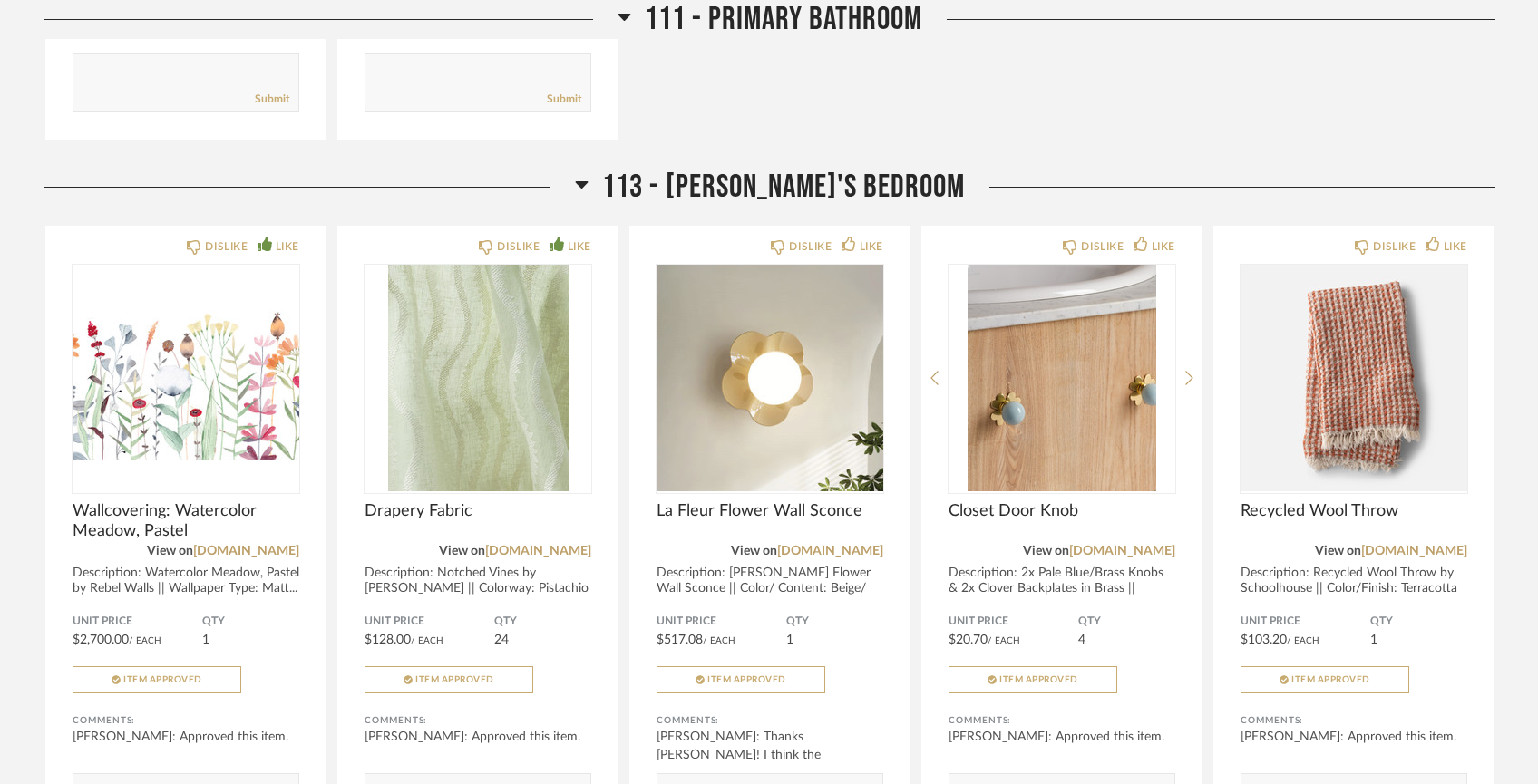 scroll, scrollTop: 6382, scrollLeft: 0, axis: vertical 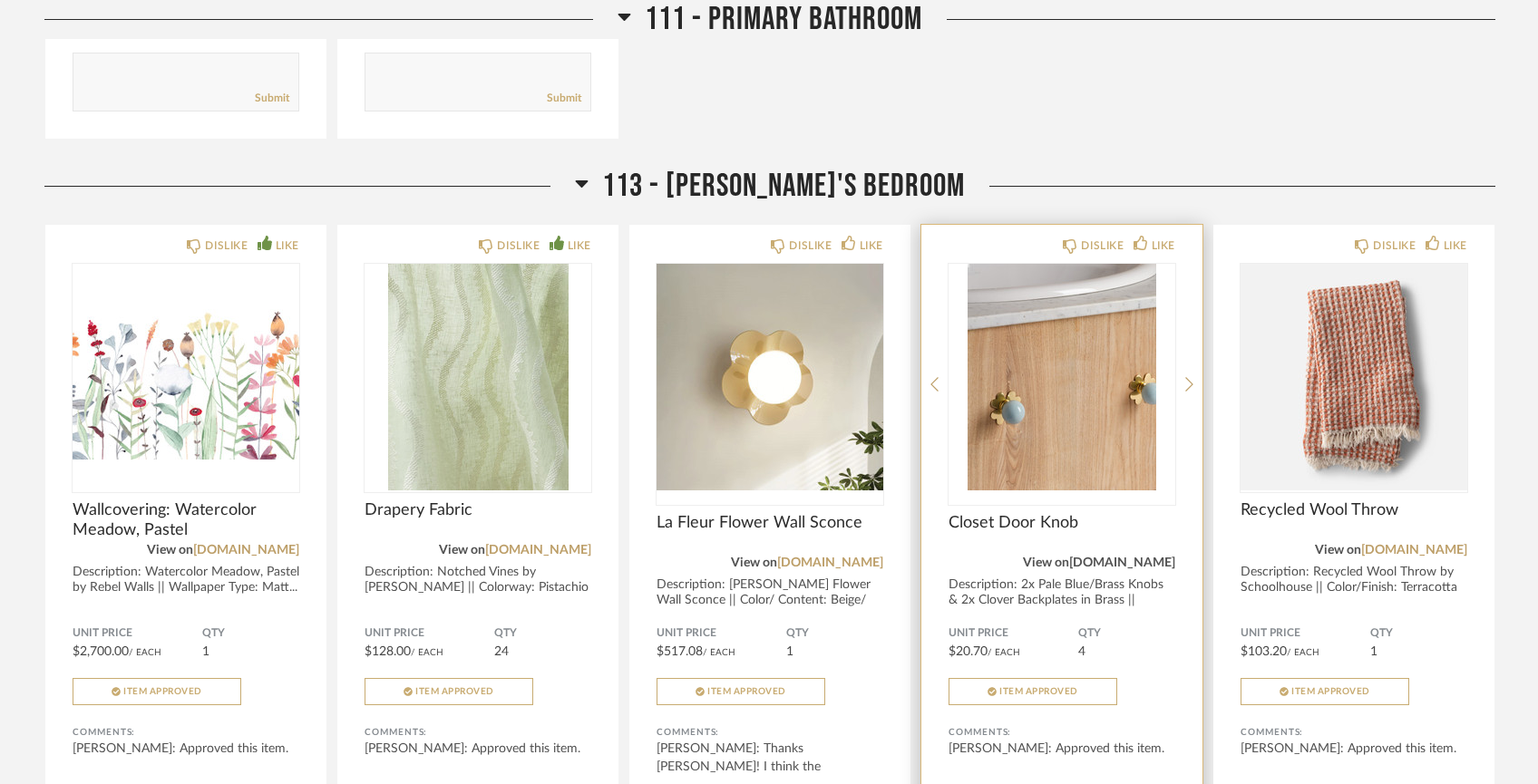 click on "us.matildagoad.com" 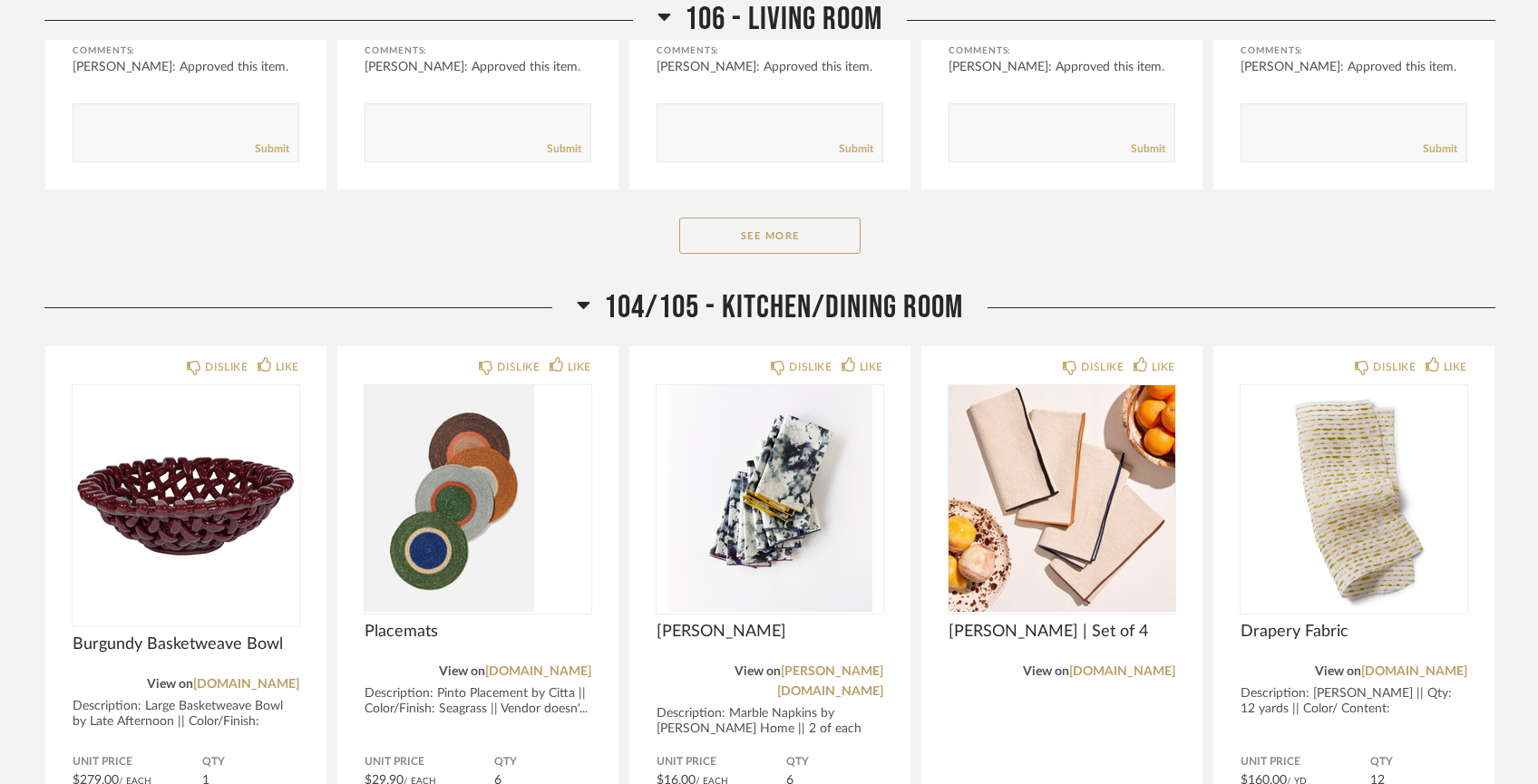 scroll, scrollTop: 3709, scrollLeft: 0, axis: vertical 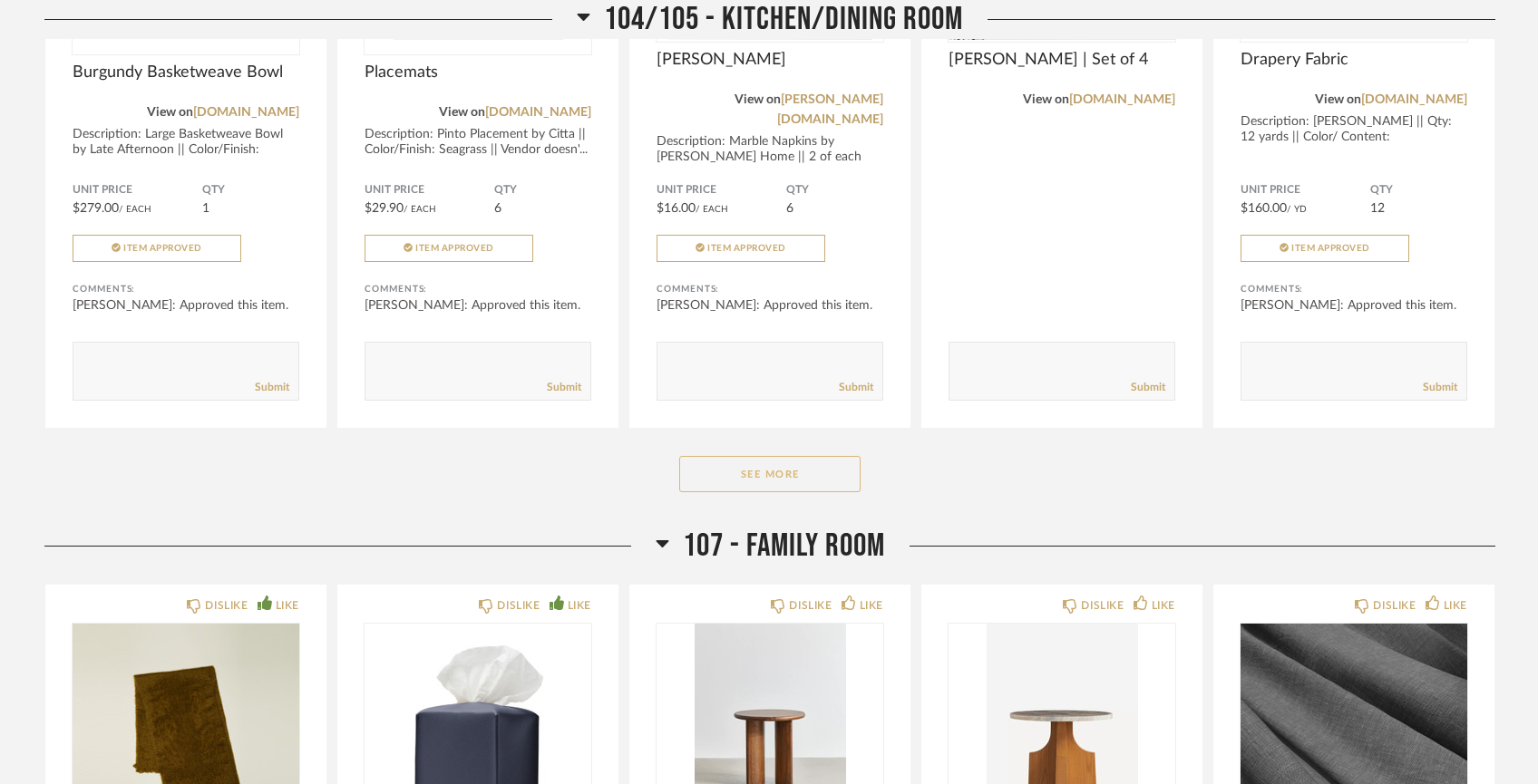click on "See More" 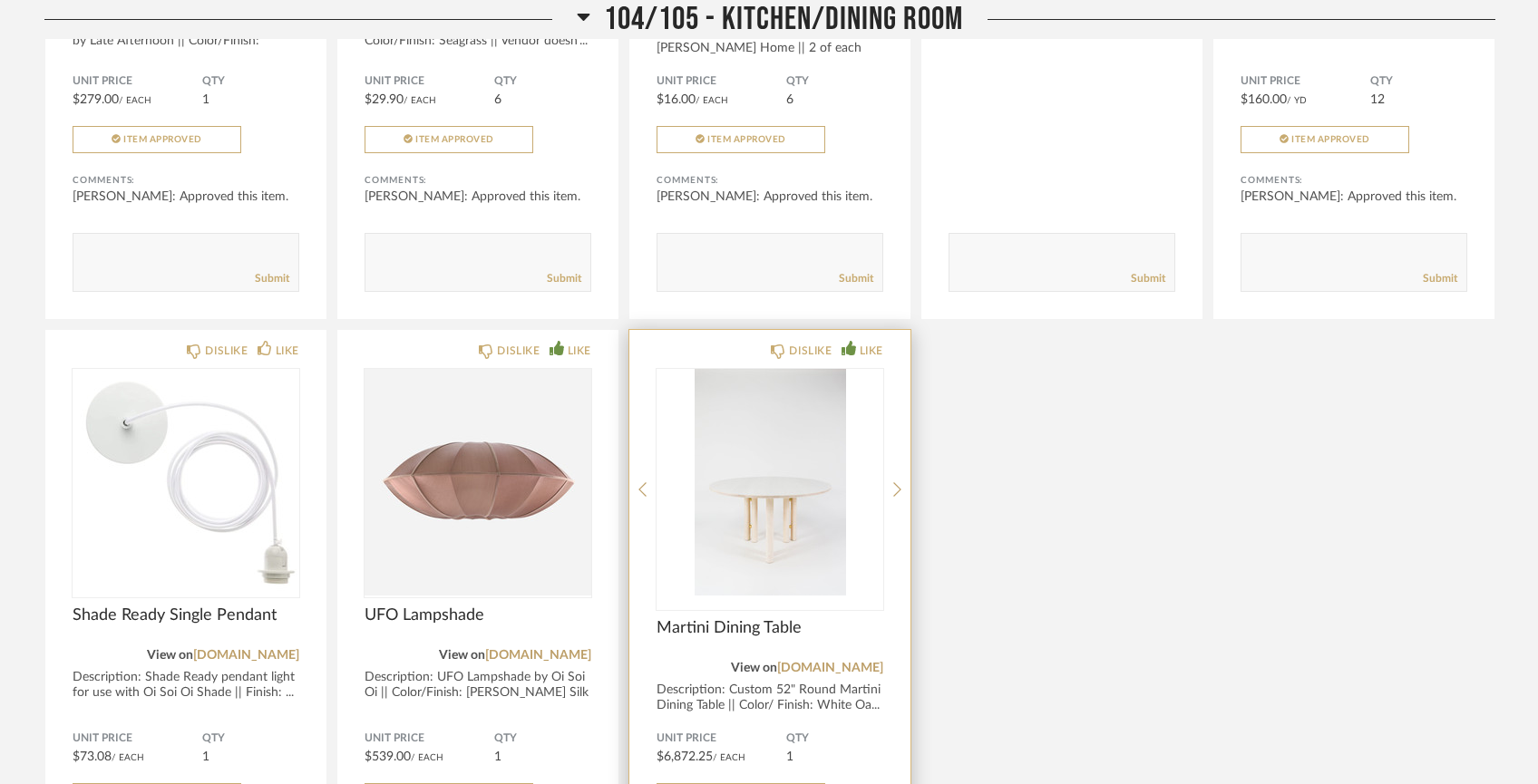 scroll, scrollTop: 4046, scrollLeft: 0, axis: vertical 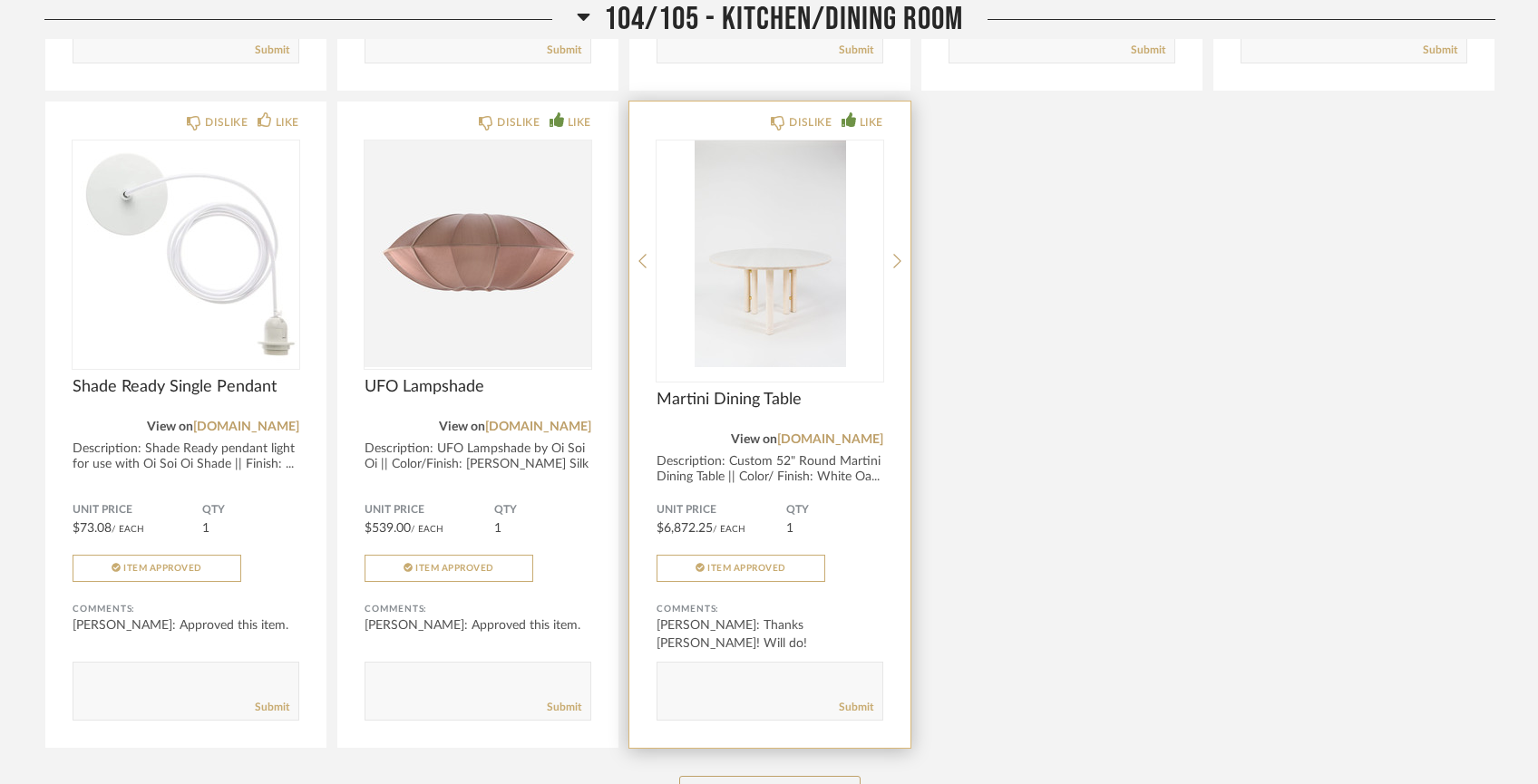 click 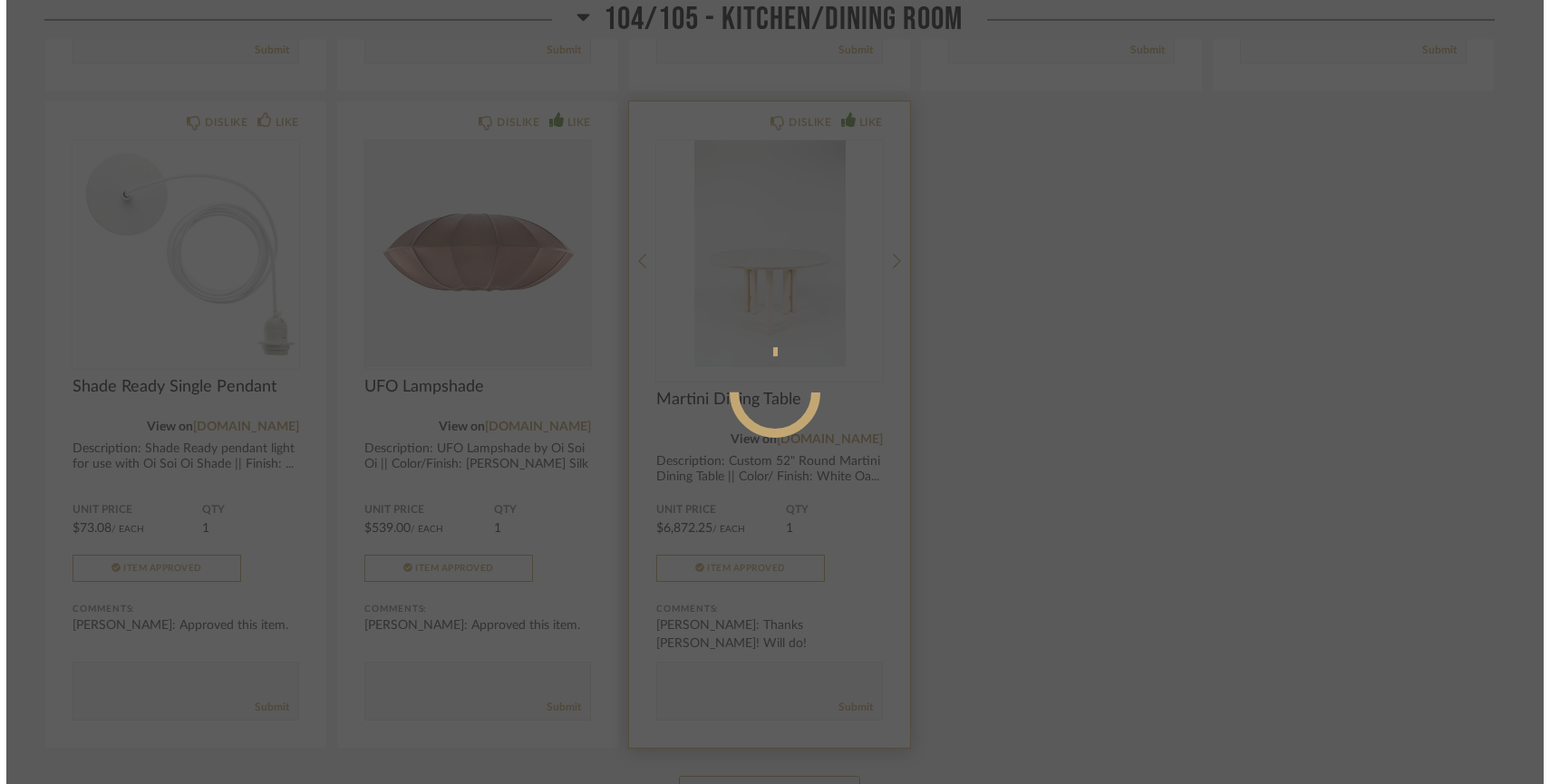scroll, scrollTop: 0, scrollLeft: 0, axis: both 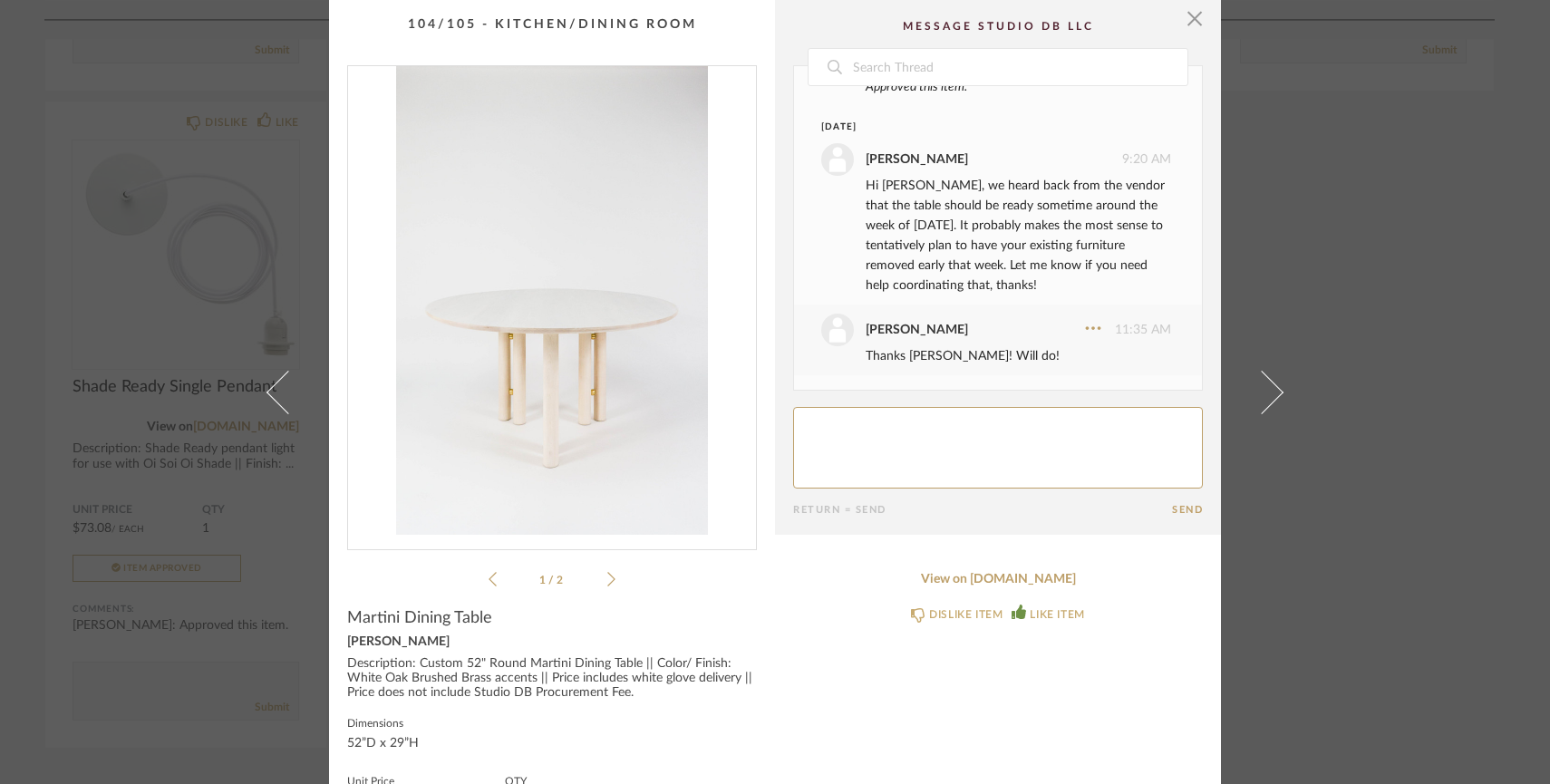 click 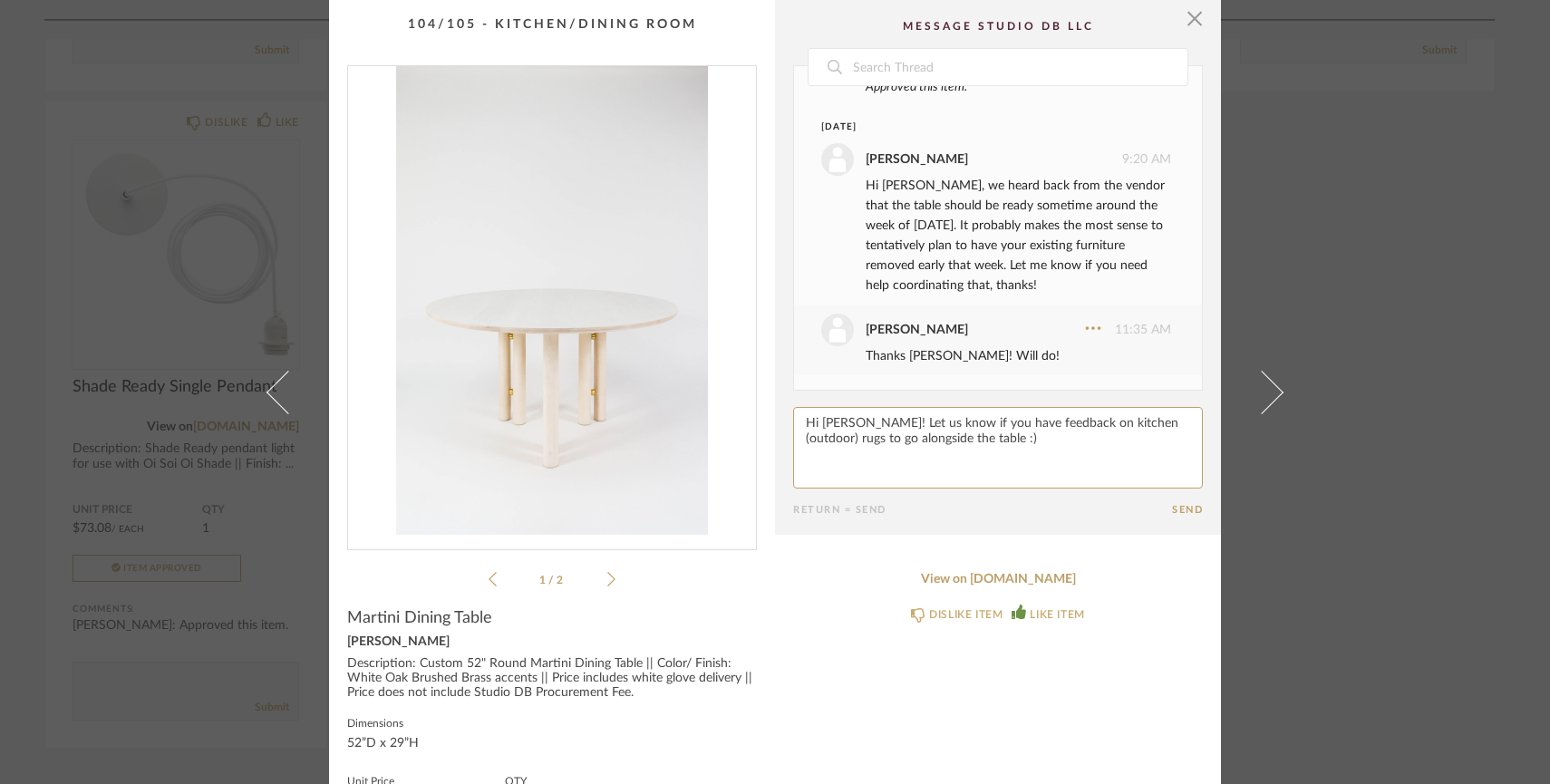 type on "Hi Lauren! Let us know if you have feedback on kitchen (outdoor) rugs to go alongside the table :)" 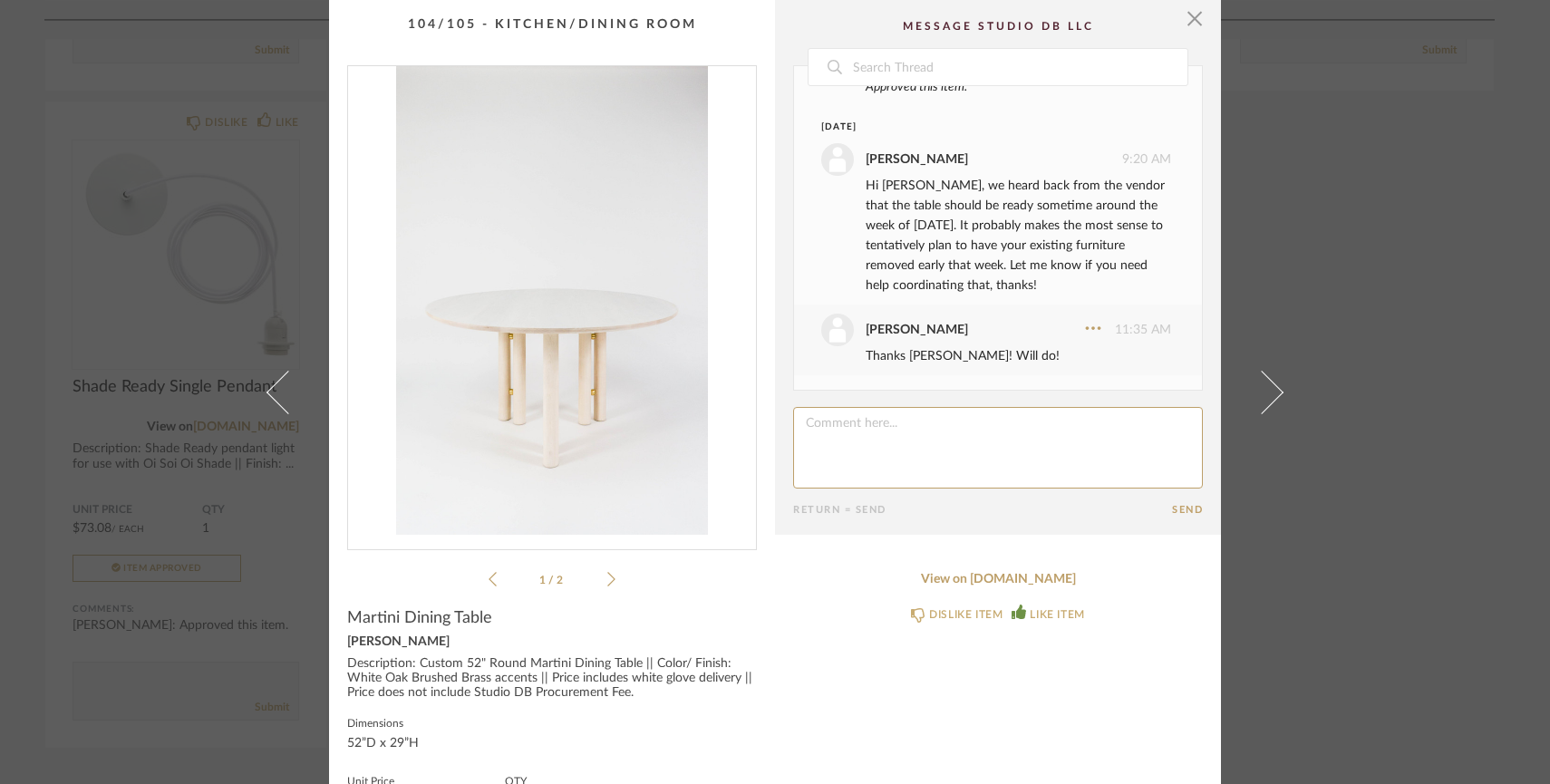 scroll, scrollTop: 646, scrollLeft: 0, axis: vertical 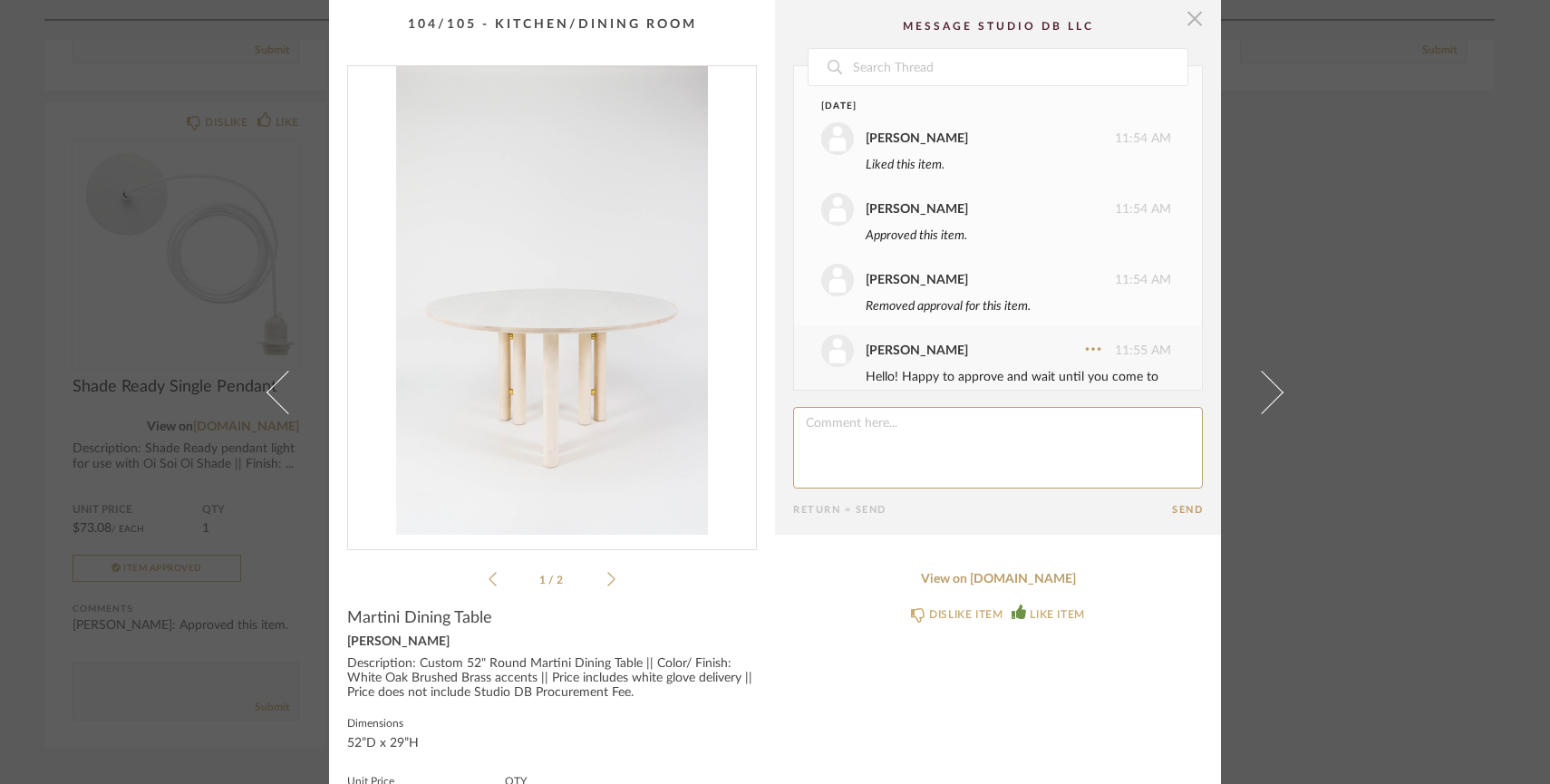 click at bounding box center (1195, 18) 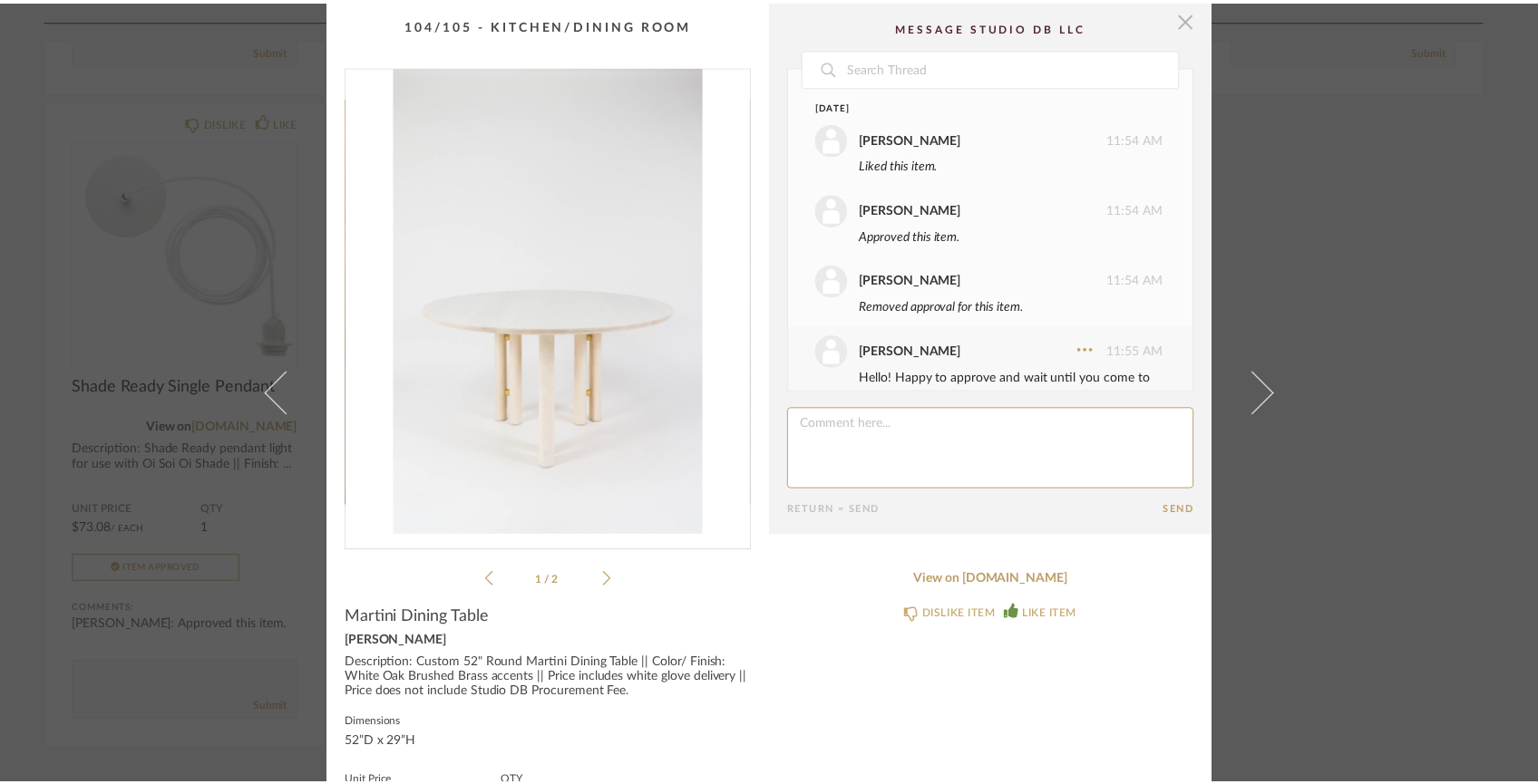 scroll, scrollTop: 4046, scrollLeft: 0, axis: vertical 